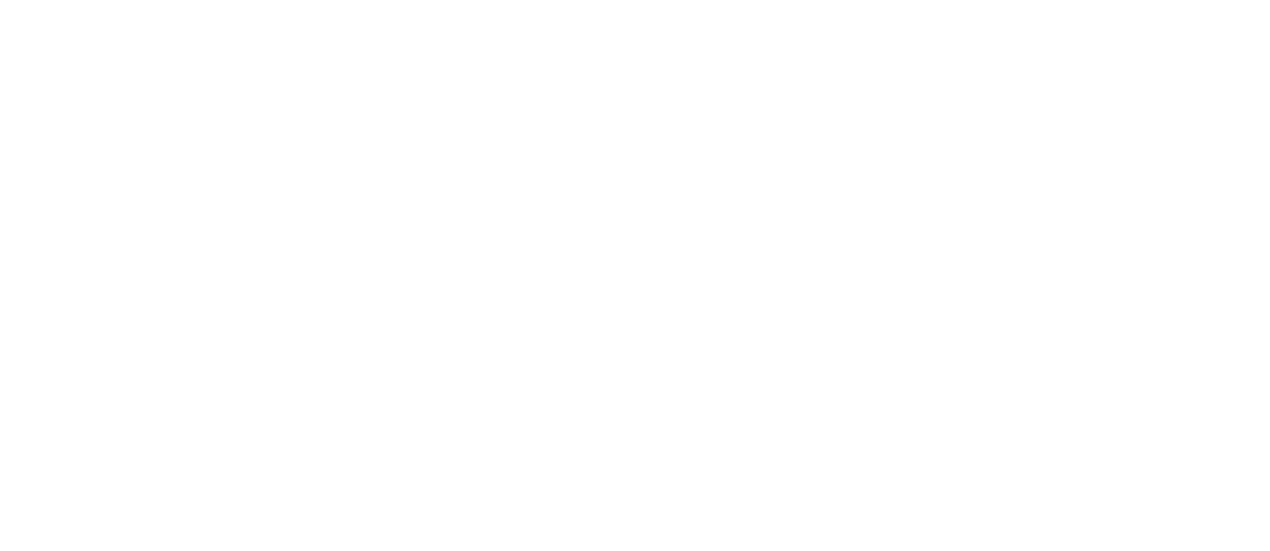 scroll, scrollTop: 0, scrollLeft: 0, axis: both 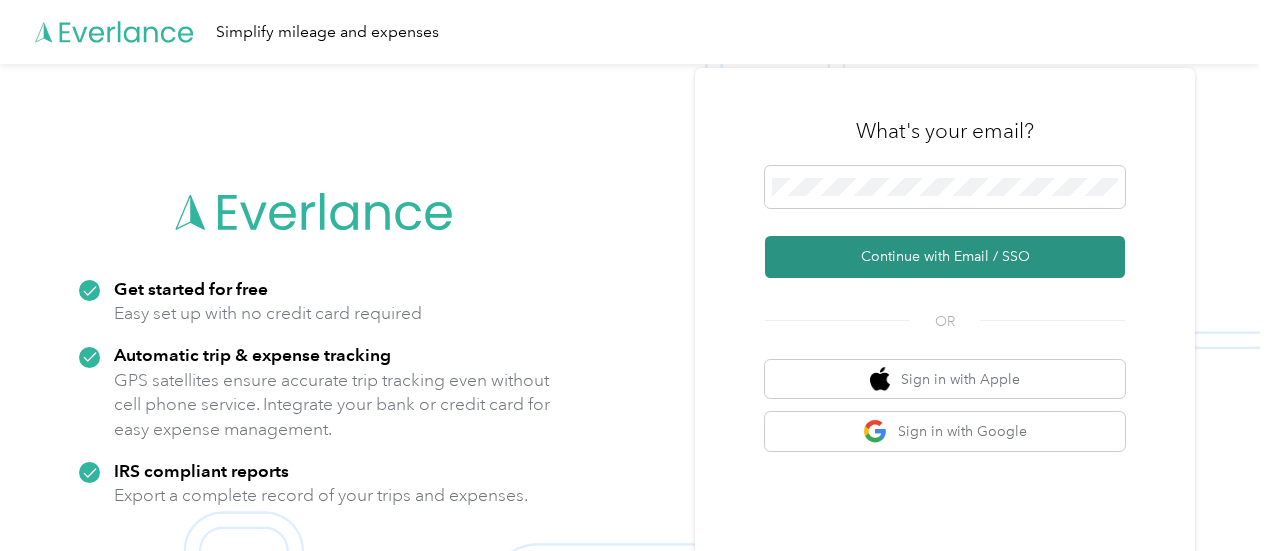 click on "Continue with Email / SSO" at bounding box center [945, 257] 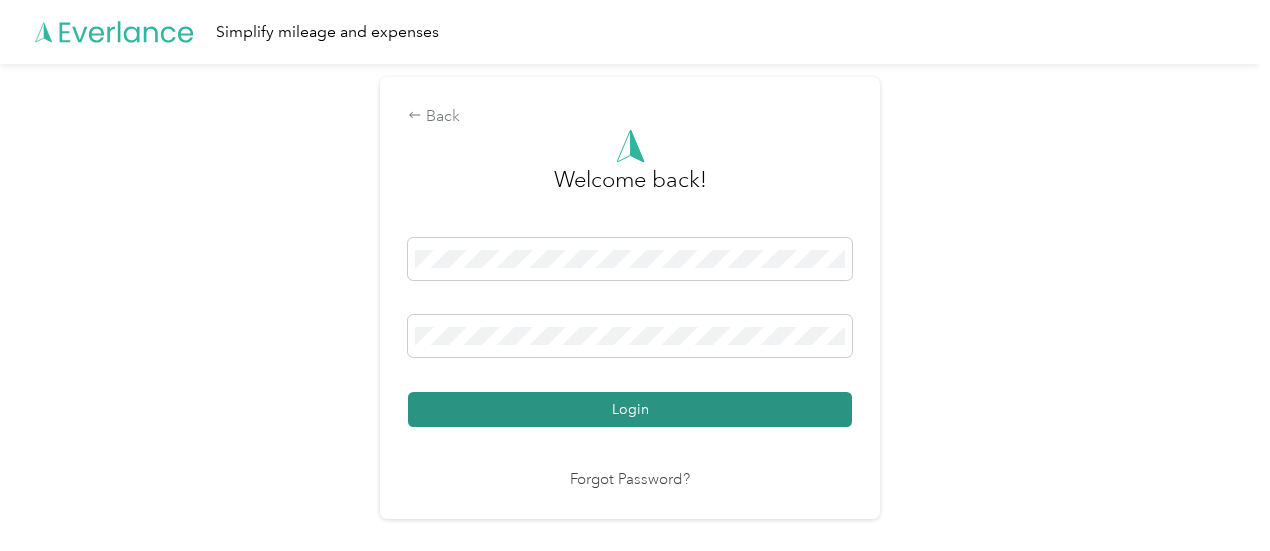 click on "Login" at bounding box center (630, 409) 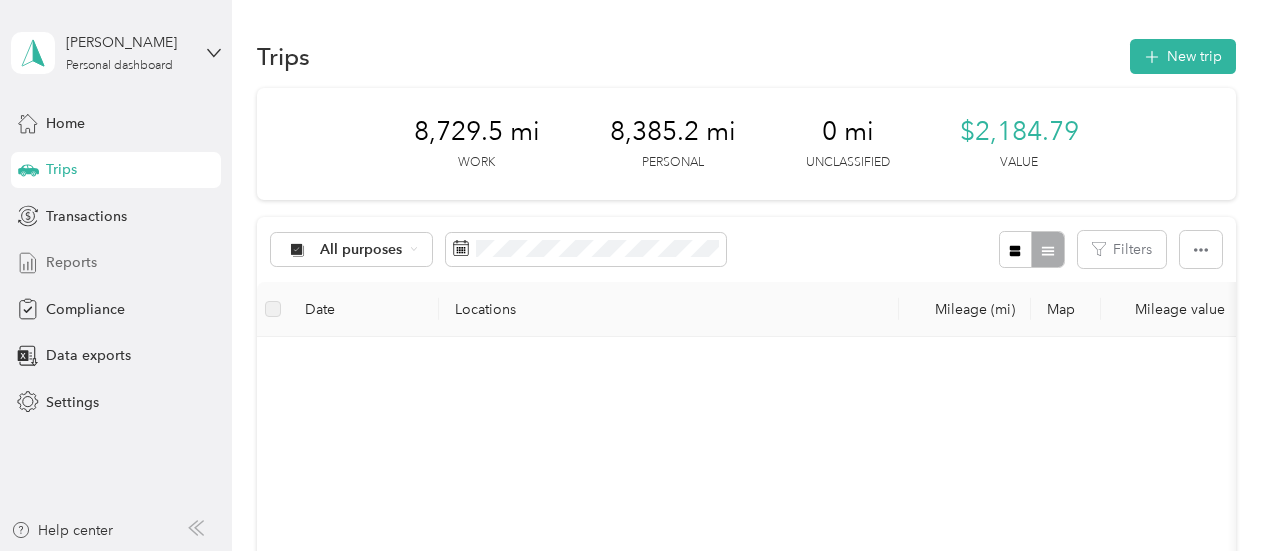 click on "Reports" at bounding box center [71, 262] 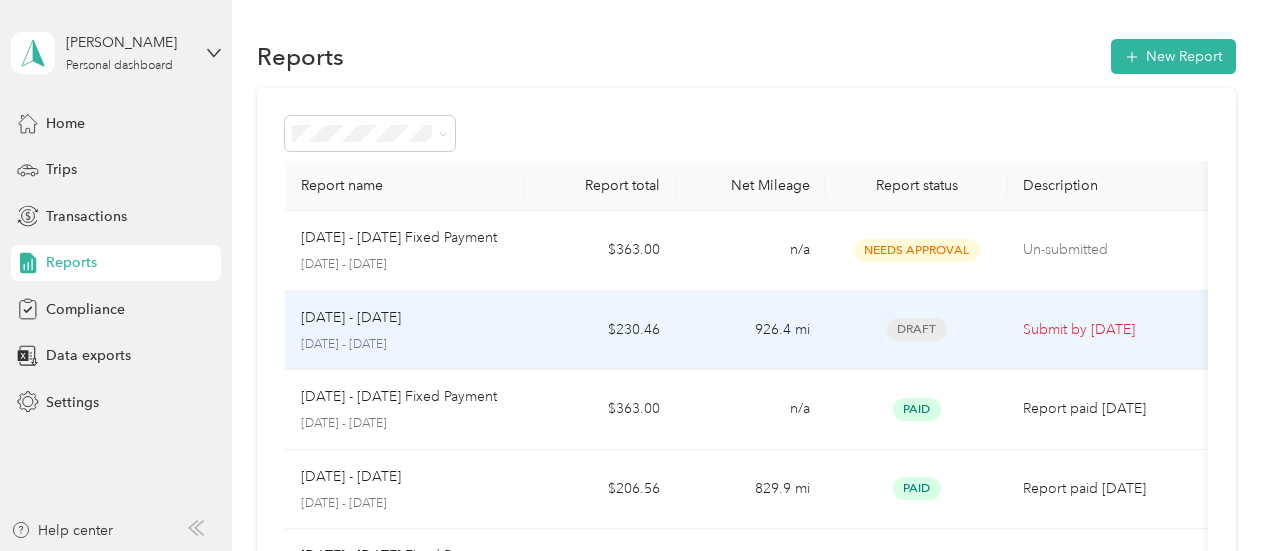 click on "Draft" at bounding box center (916, 329) 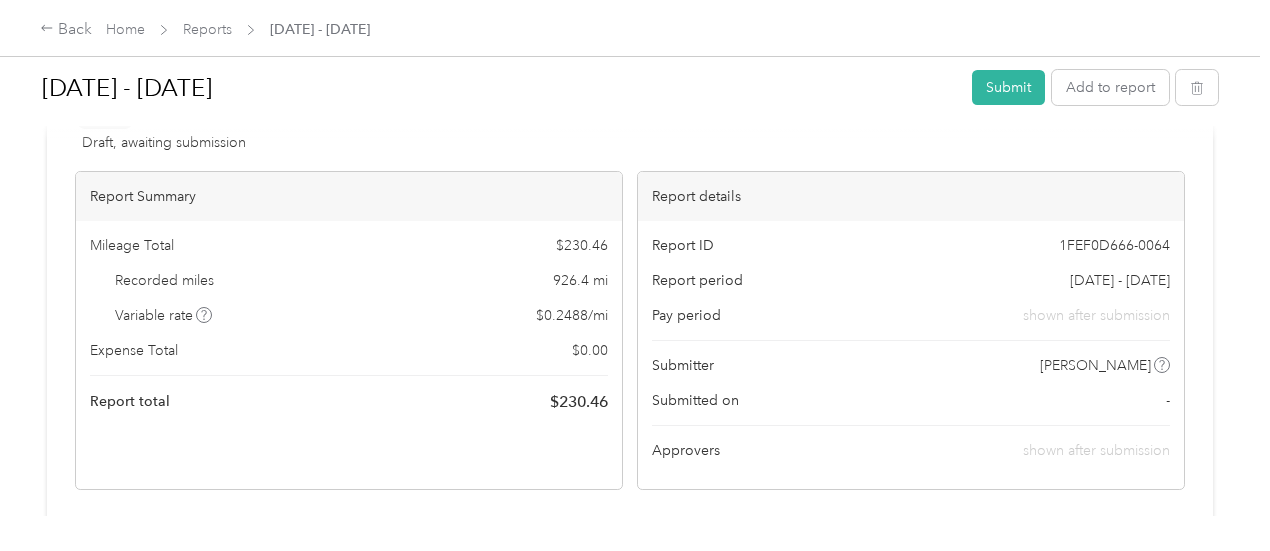 scroll, scrollTop: 100, scrollLeft: 0, axis: vertical 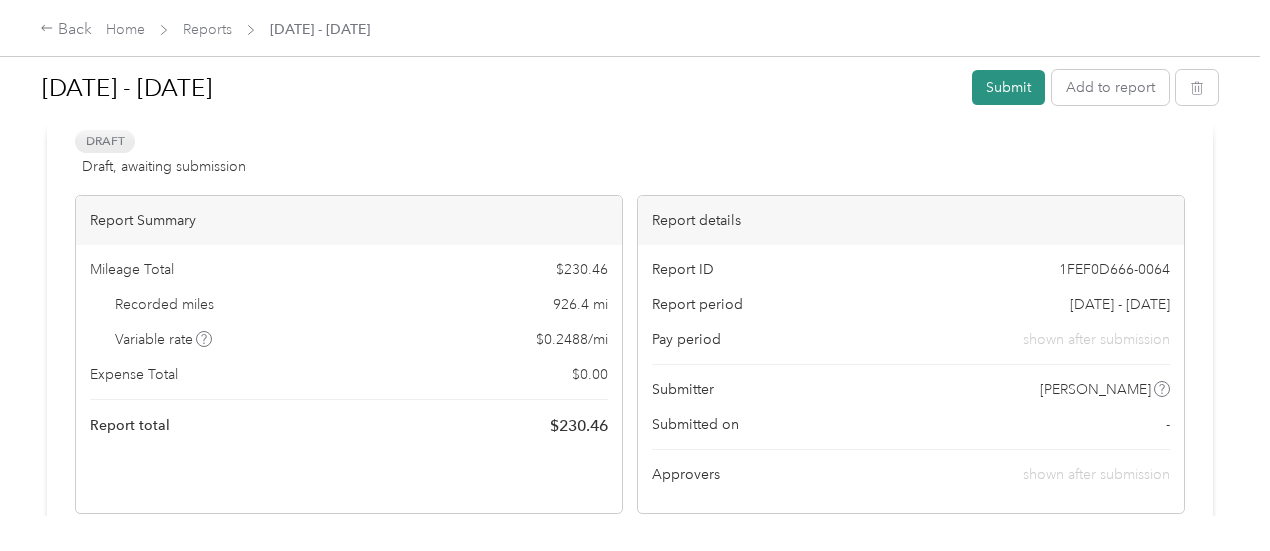 click on "Submit" at bounding box center [1008, 87] 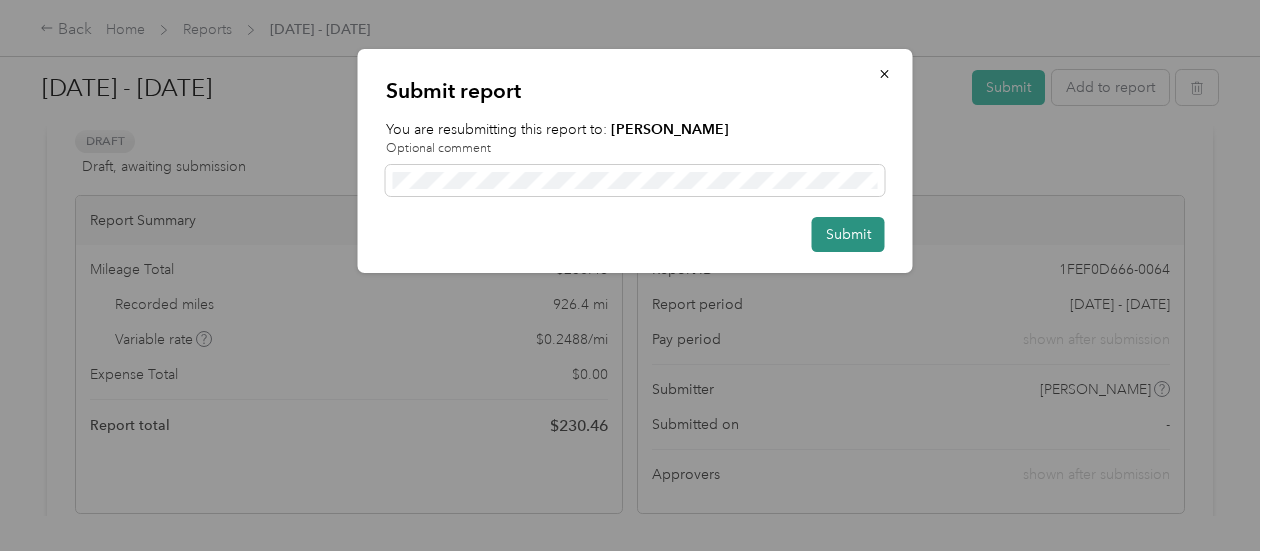 click on "Submit" at bounding box center [848, 234] 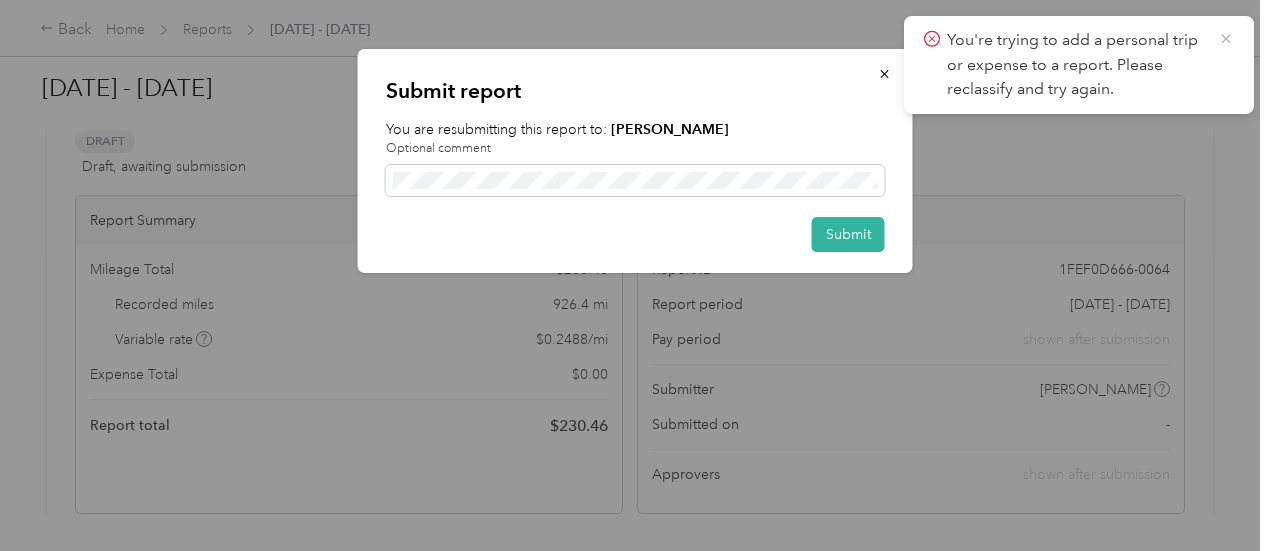 click 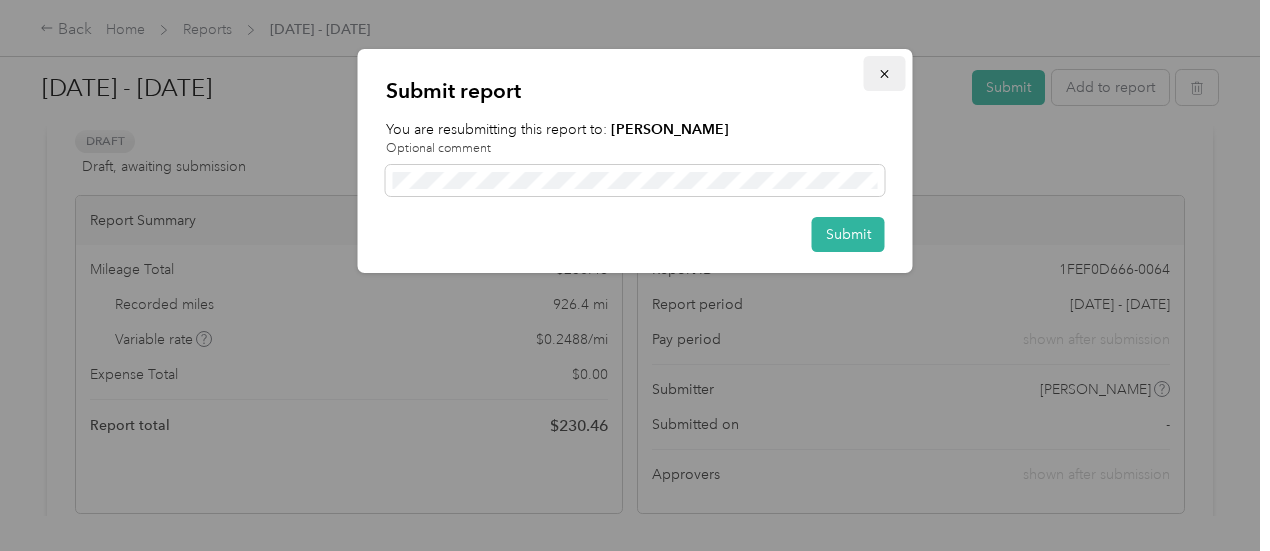 click 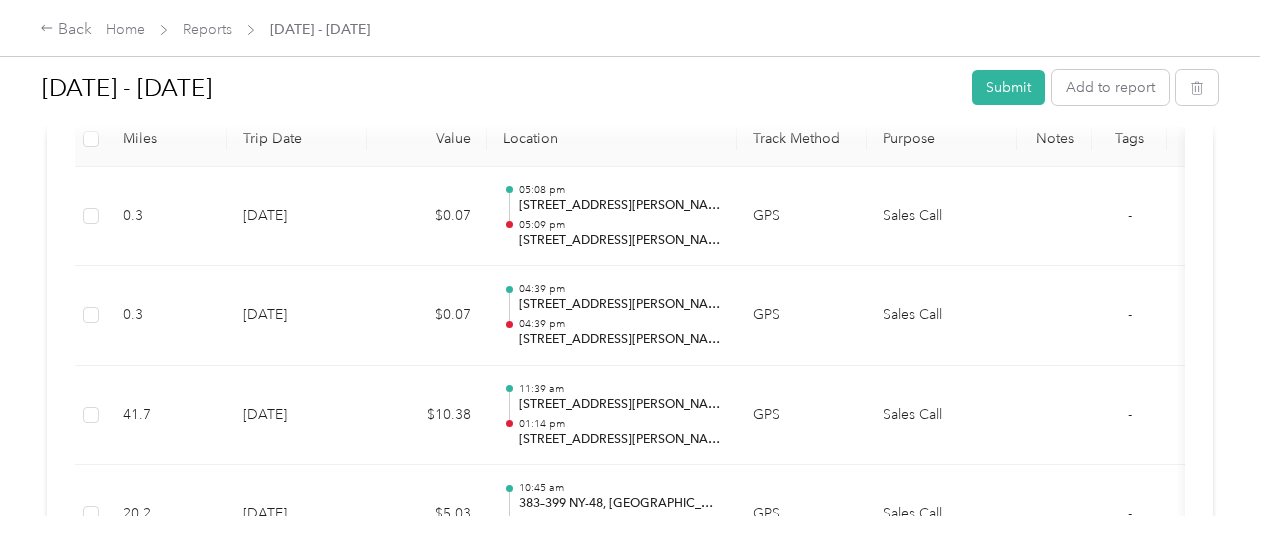 scroll, scrollTop: 600, scrollLeft: 0, axis: vertical 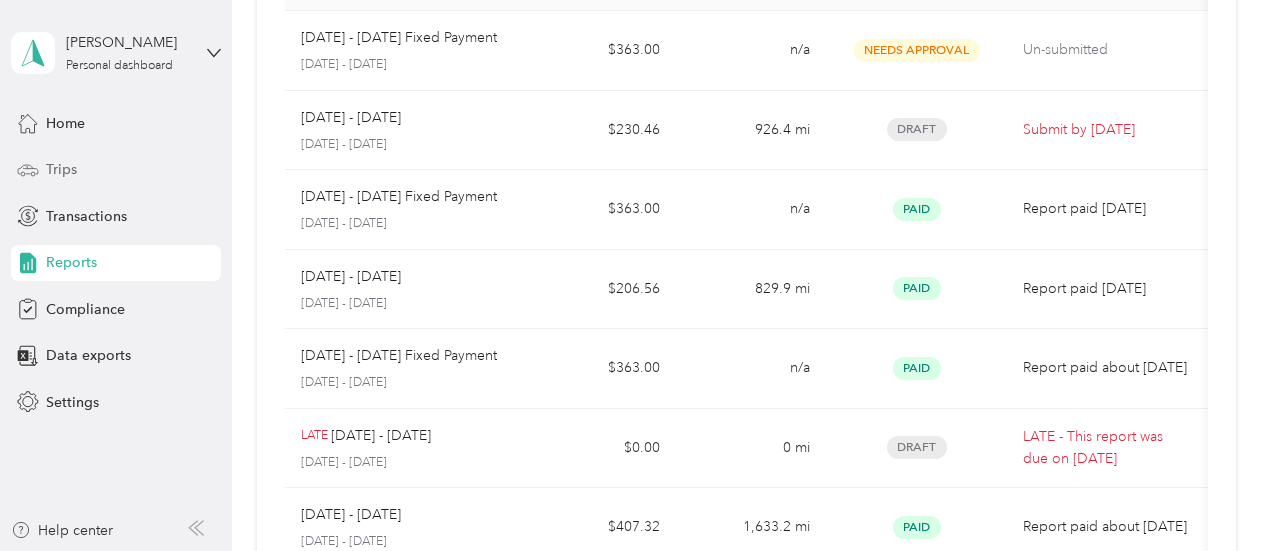 click on "Trips" at bounding box center [61, 169] 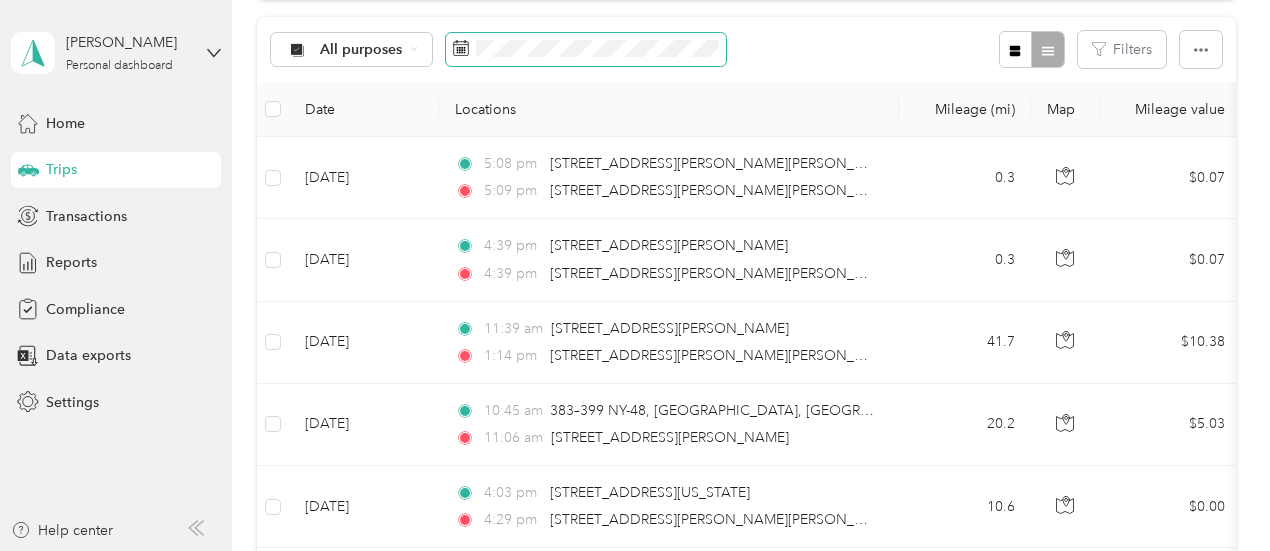 click 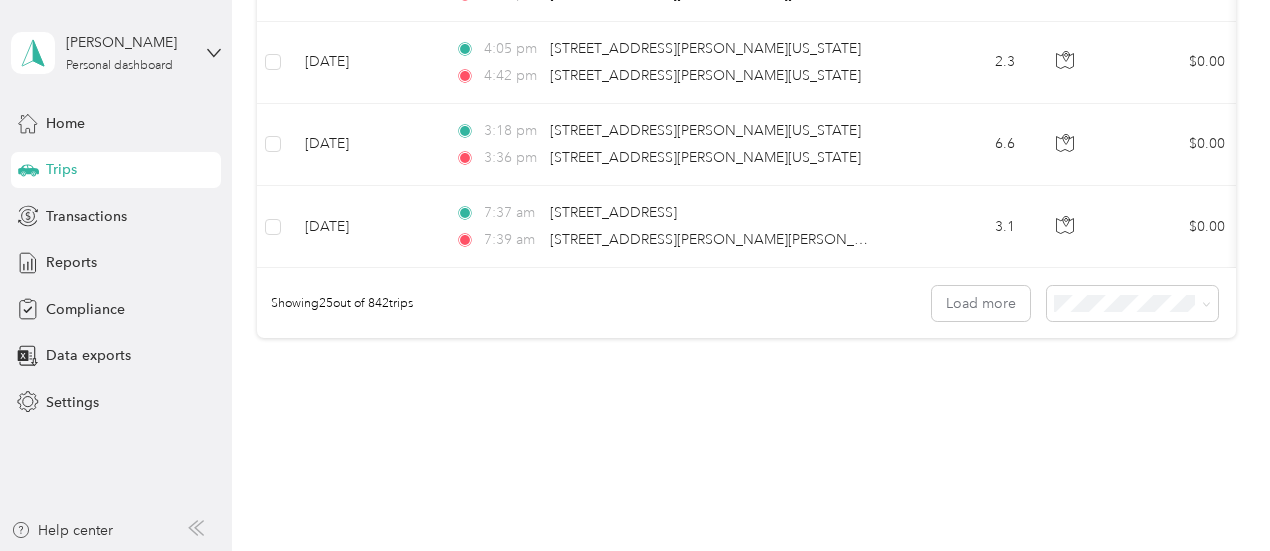 scroll, scrollTop: 2094, scrollLeft: 0, axis: vertical 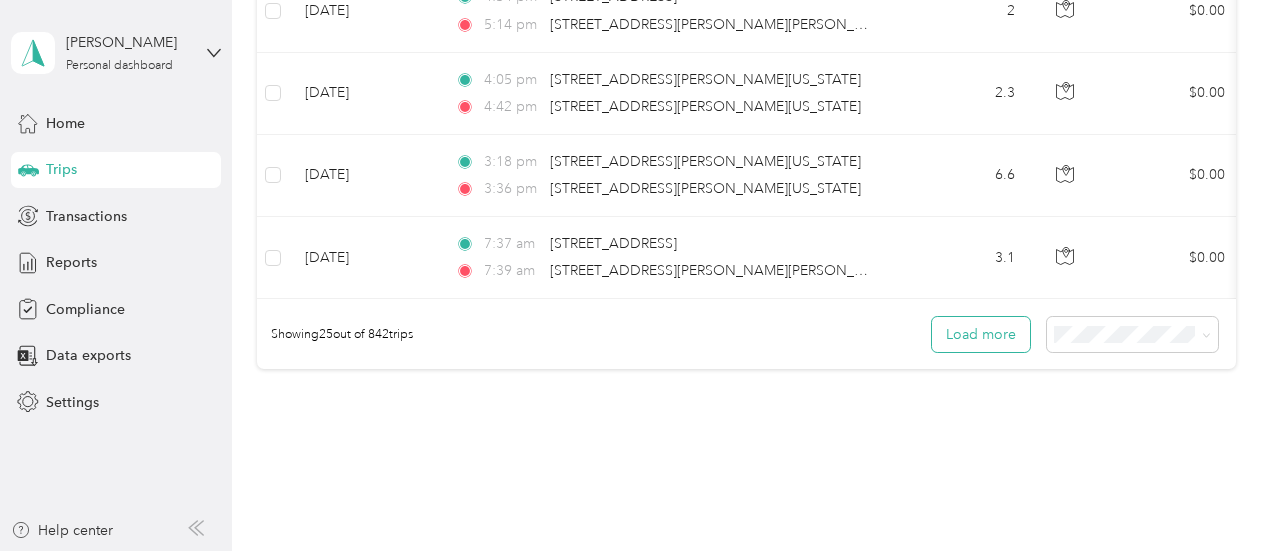 click on "Load more" at bounding box center [981, 334] 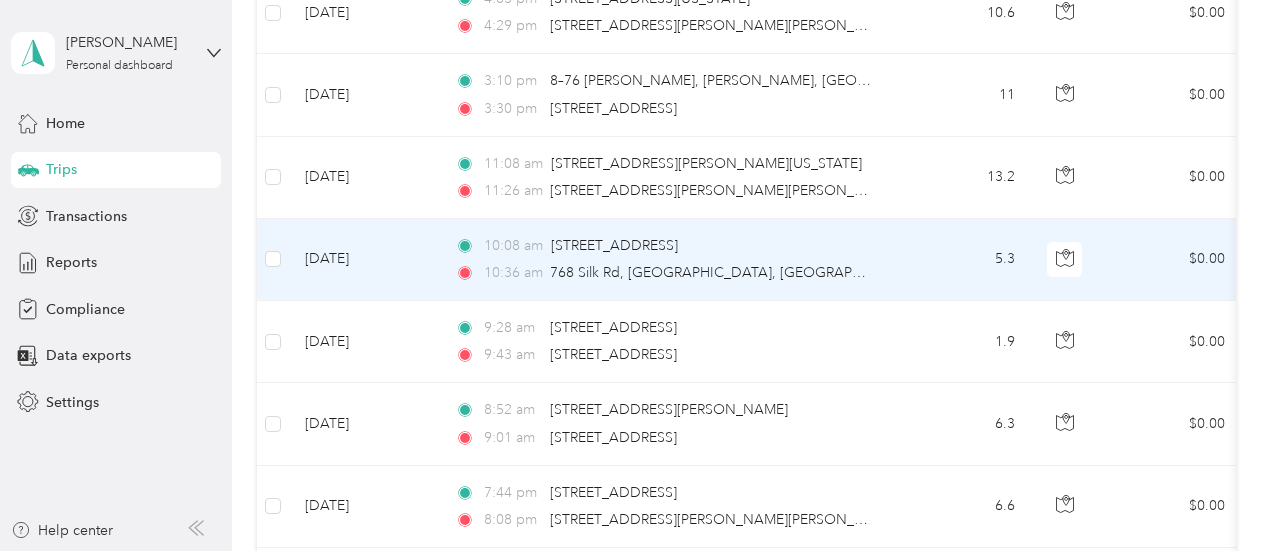 scroll, scrollTop: 0, scrollLeft: 0, axis: both 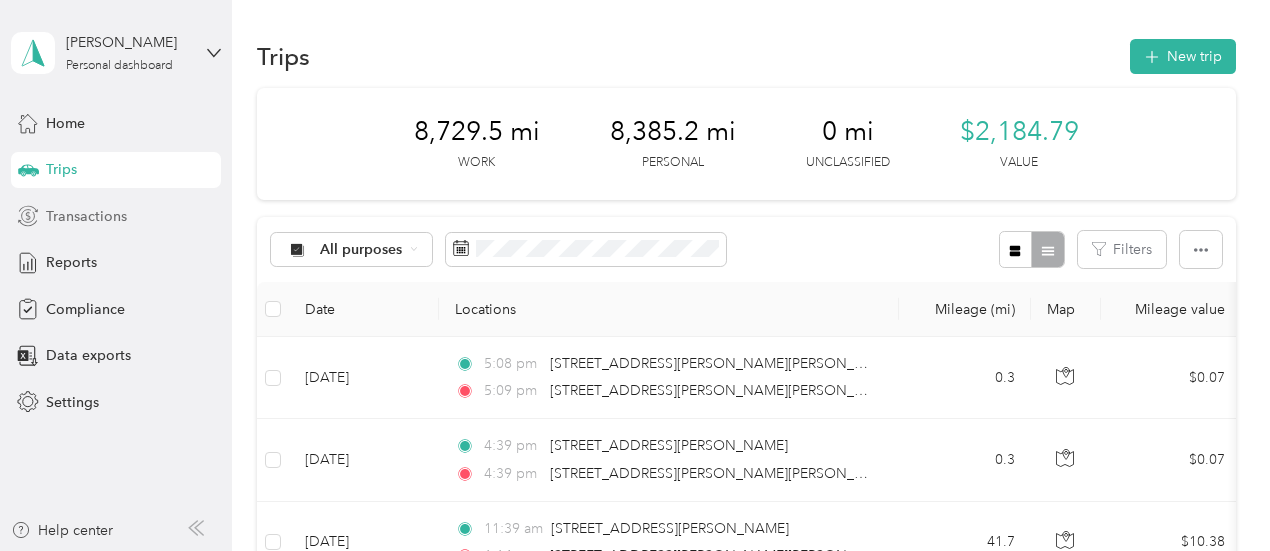 click on "Transactions" at bounding box center [86, 216] 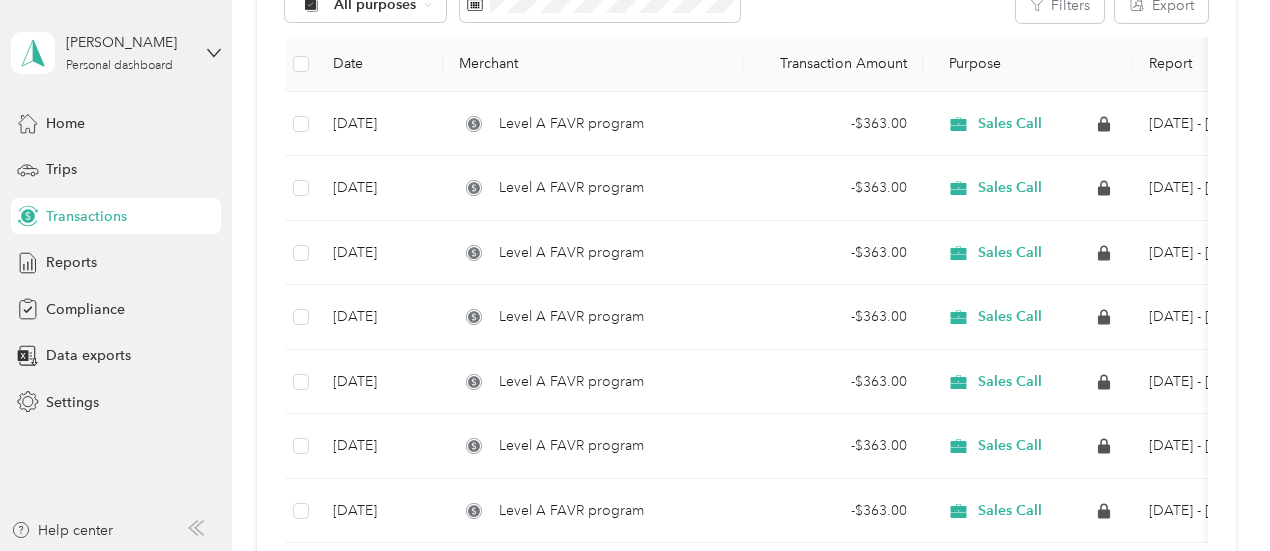 scroll, scrollTop: 0, scrollLeft: 0, axis: both 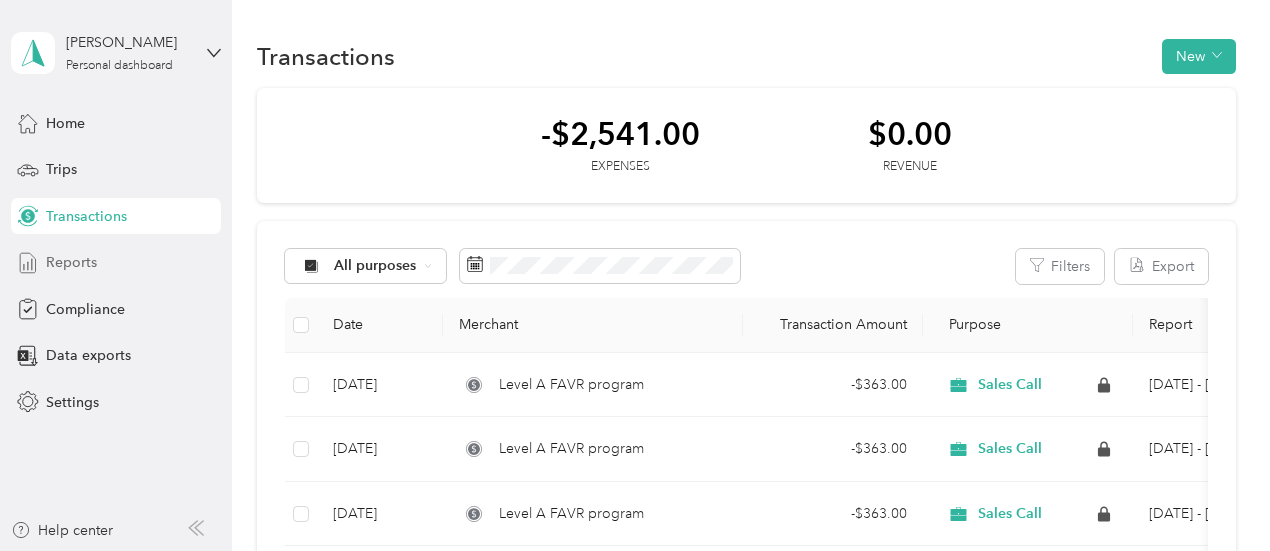 click on "Reports" at bounding box center [71, 262] 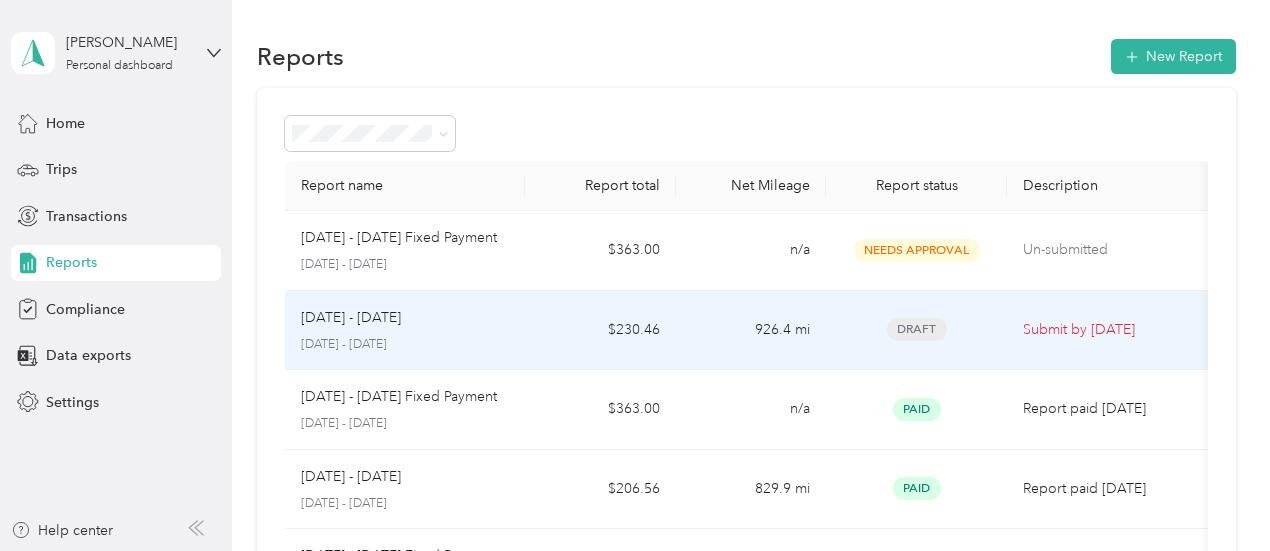 click on "[DATE] - [DATE]" at bounding box center (351, 318) 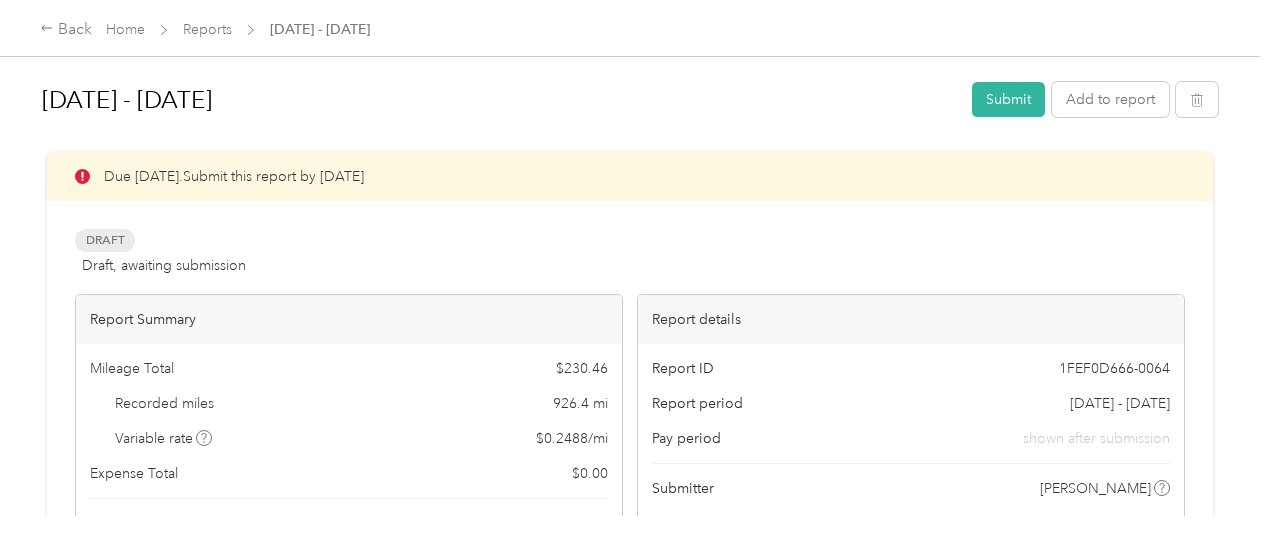 scroll, scrollTop: 0, scrollLeft: 0, axis: both 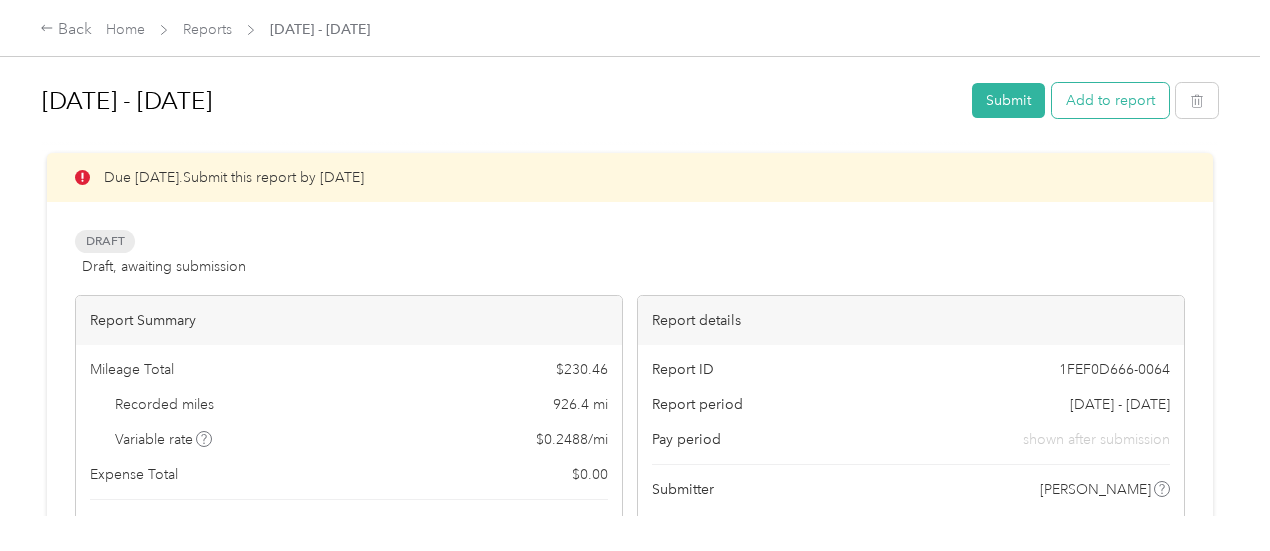 click on "Add to report" at bounding box center (1110, 100) 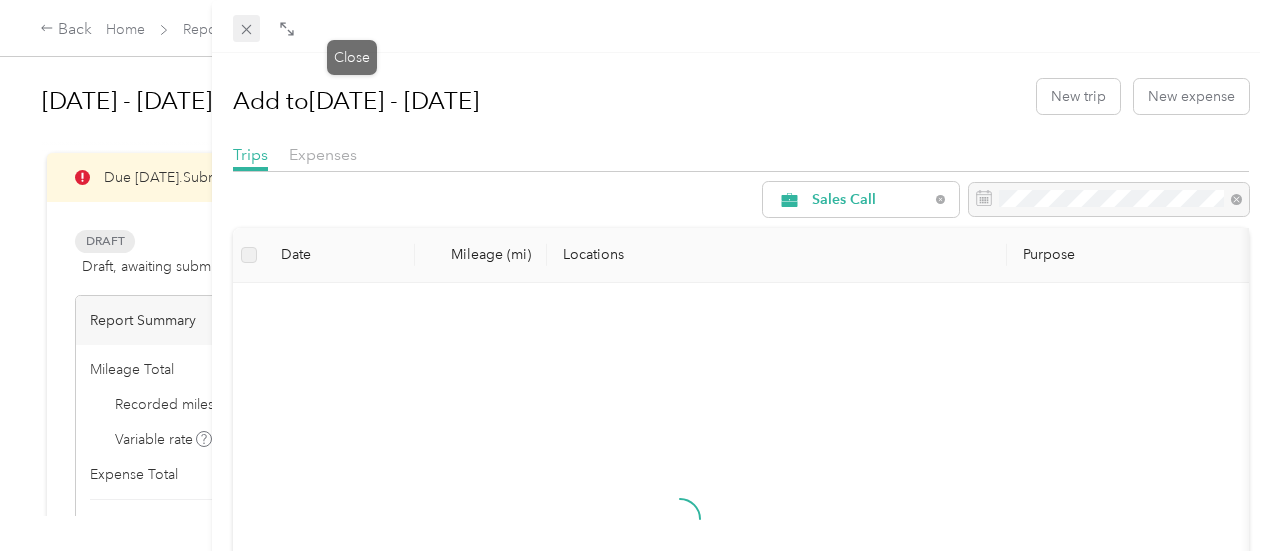 click 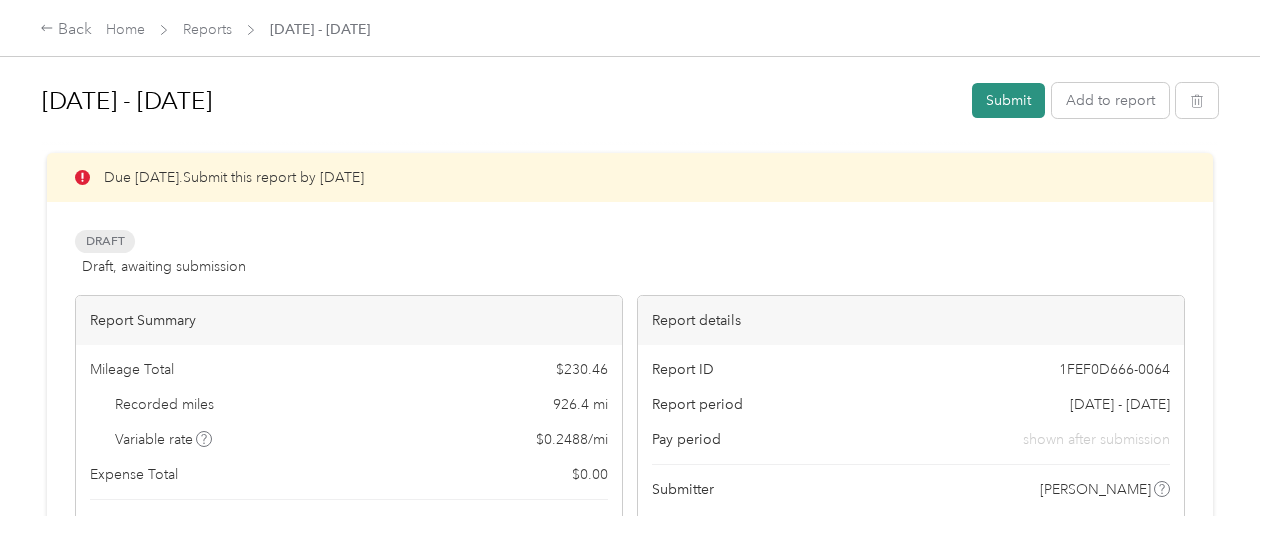 click on "Submit" at bounding box center [1008, 100] 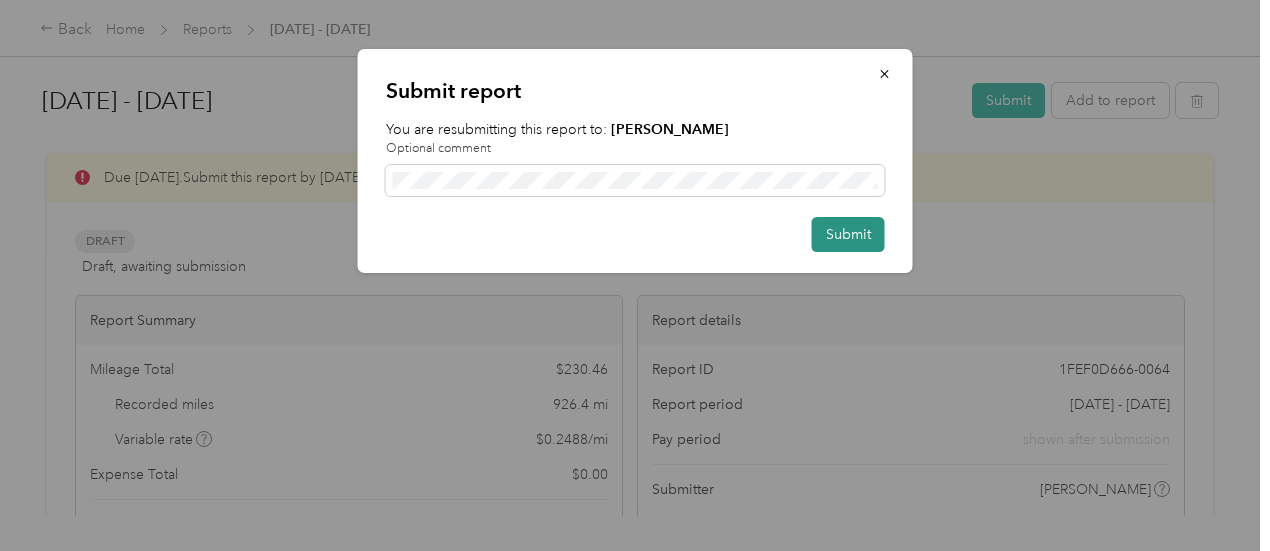 click on "Submit" at bounding box center (848, 234) 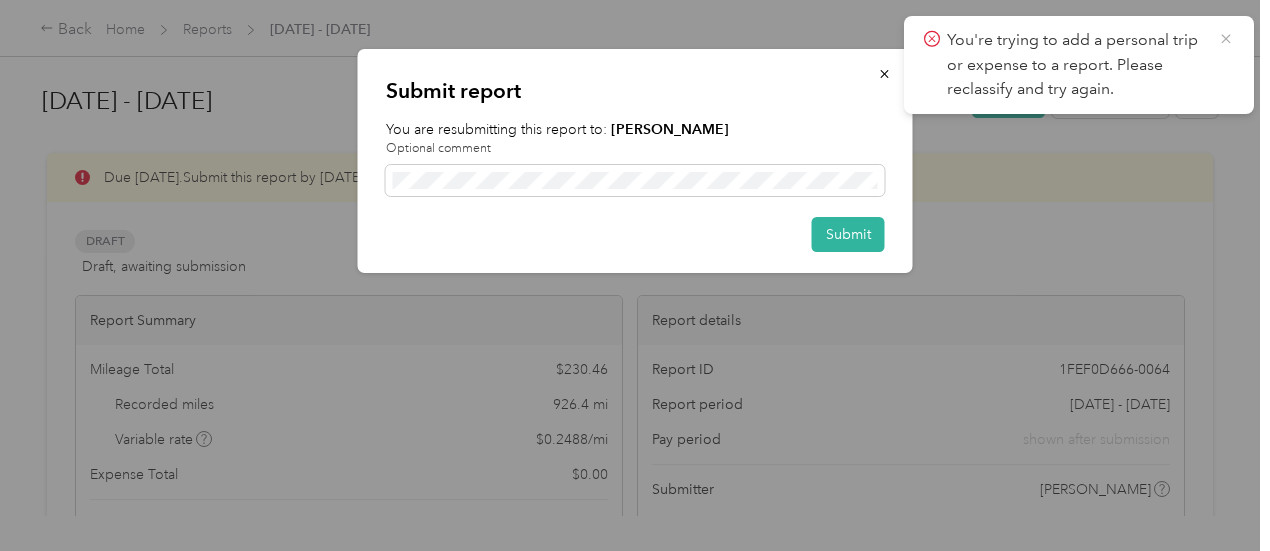 click 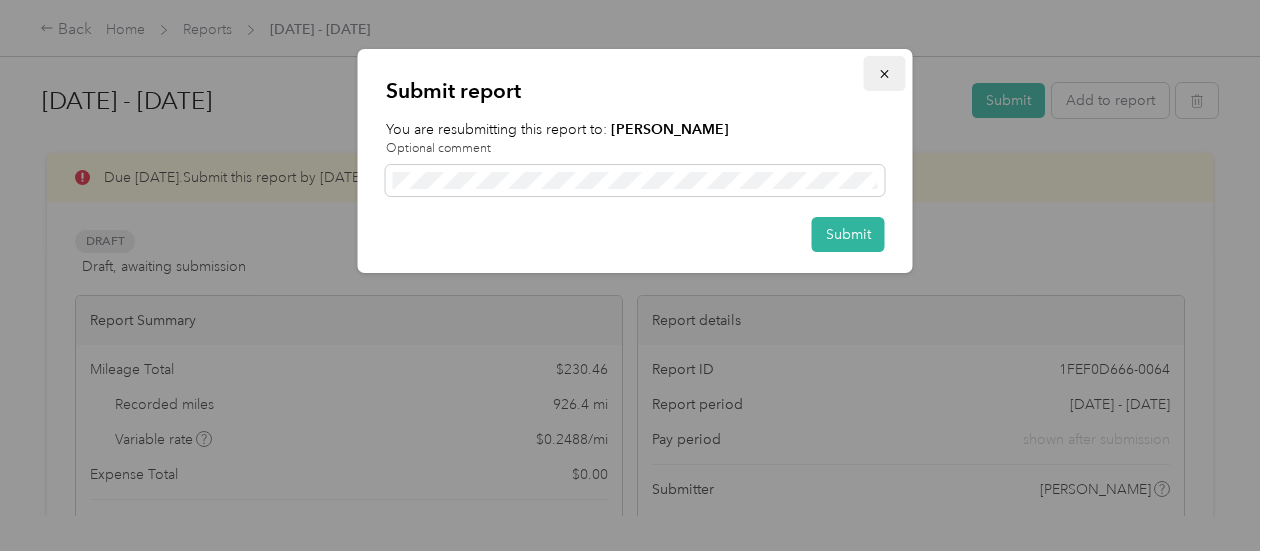 click 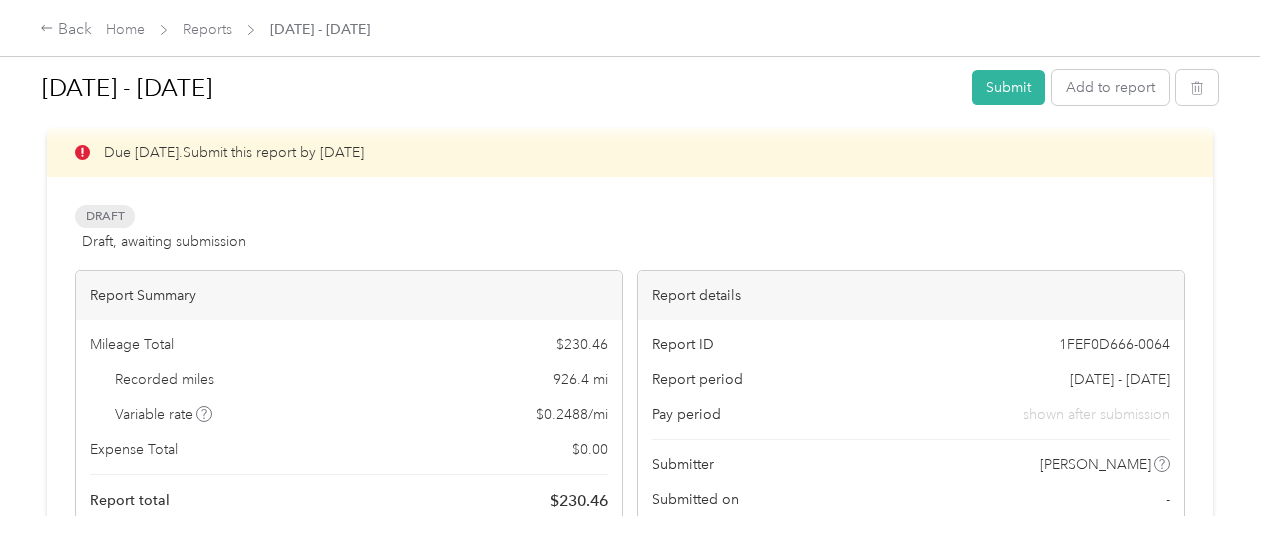 scroll, scrollTop: 0, scrollLeft: 0, axis: both 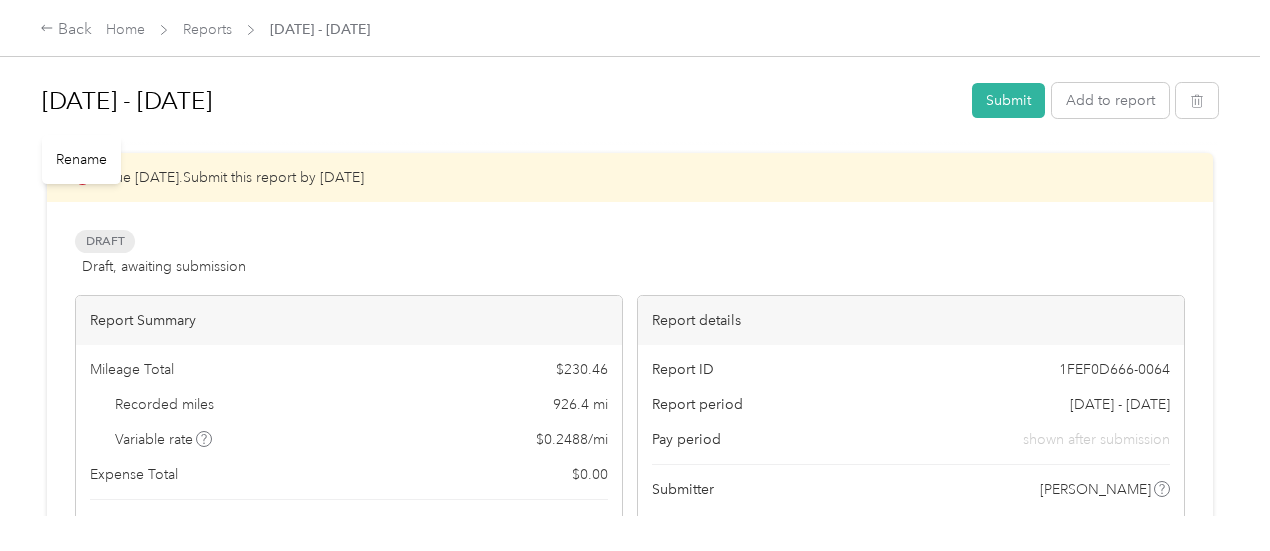 drag, startPoint x: 359, startPoint y: 111, endPoint x: 306, endPoint y: 97, distance: 54.81788 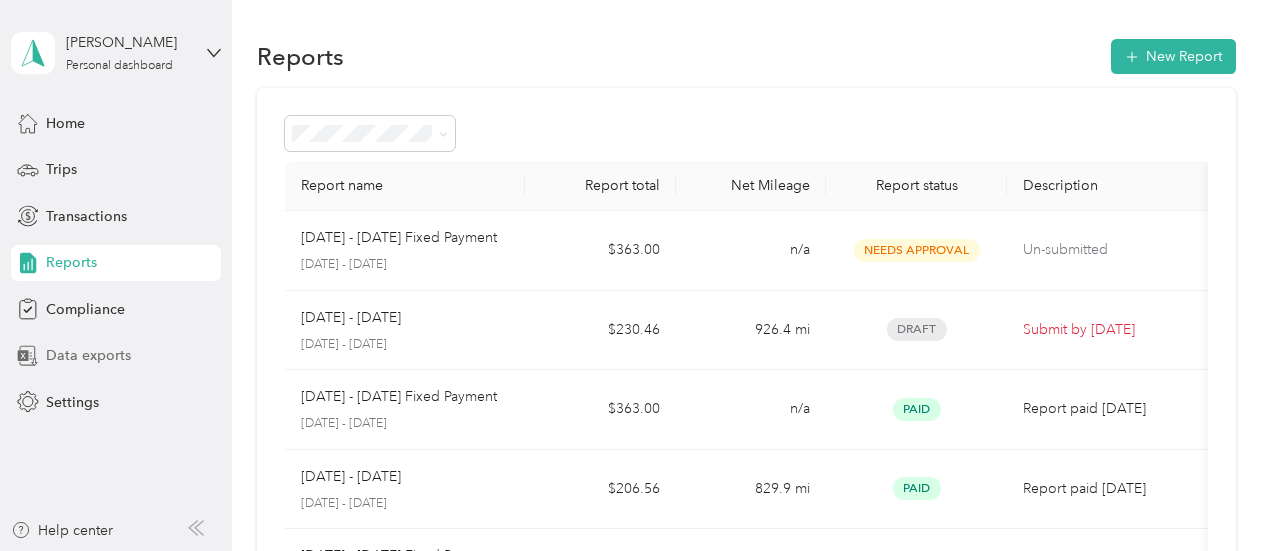click on "Data exports" at bounding box center [88, 355] 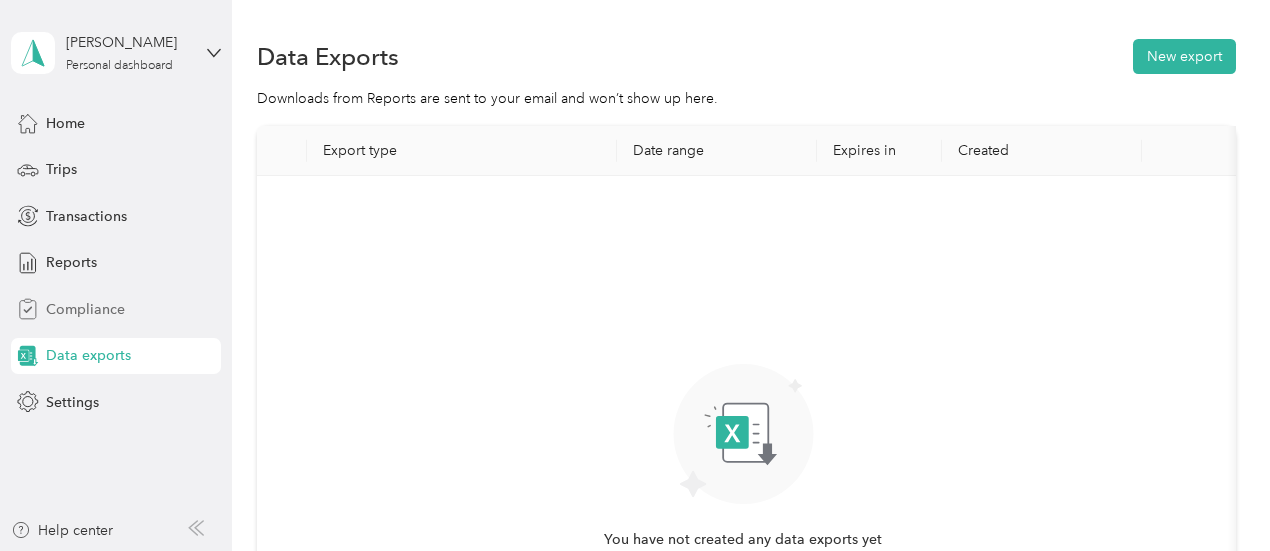 click on "Compliance" at bounding box center (85, 309) 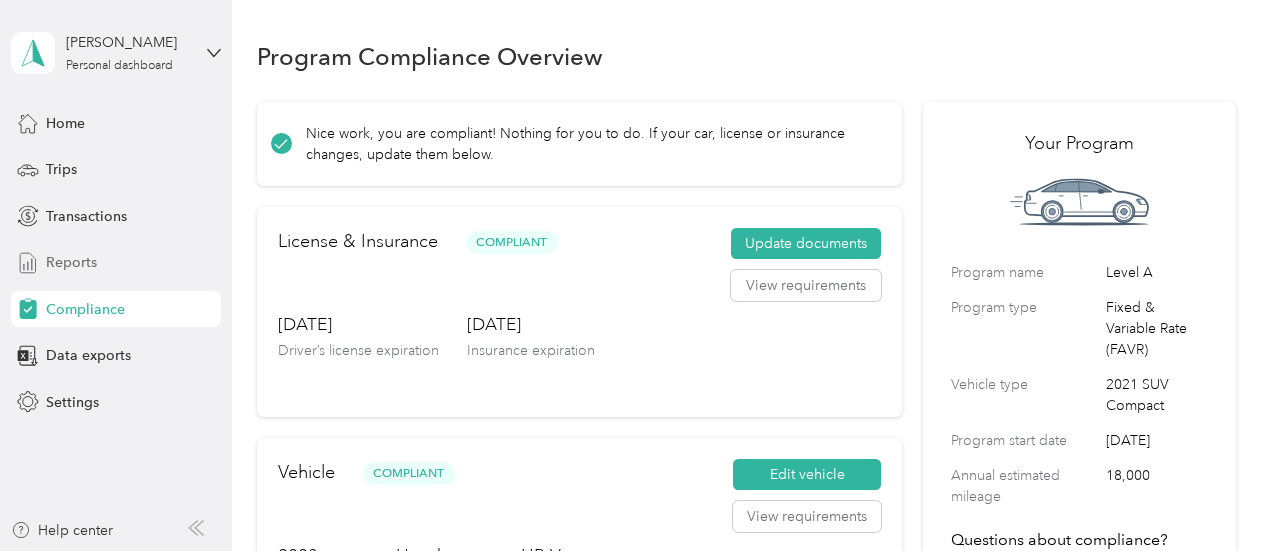 click on "Reports" at bounding box center (71, 262) 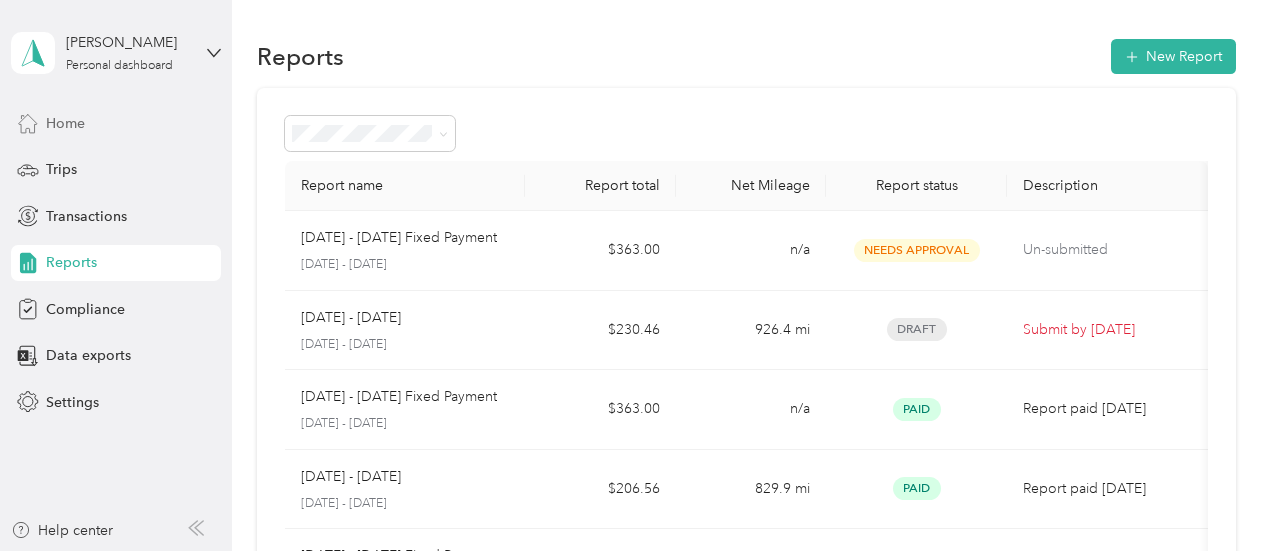 click on "Home" at bounding box center [65, 123] 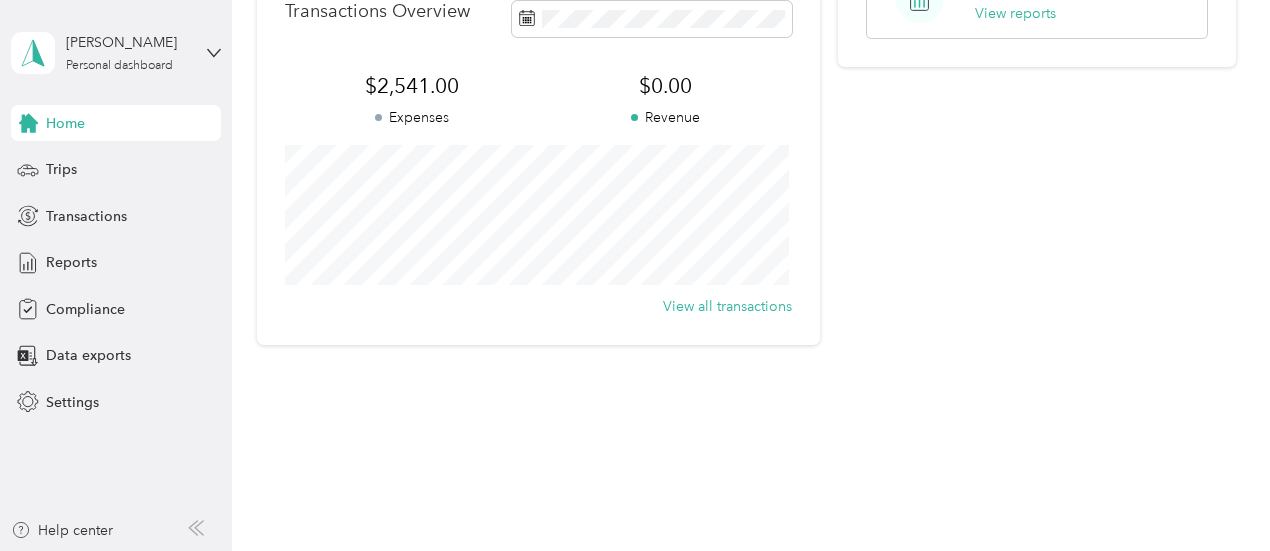 scroll, scrollTop: 246, scrollLeft: 0, axis: vertical 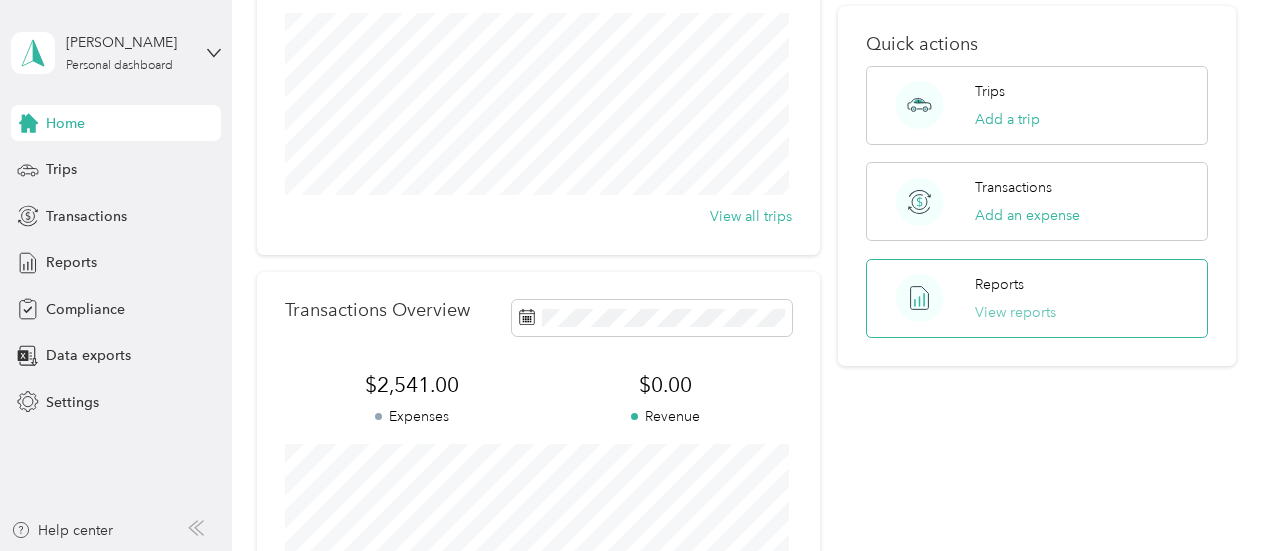 click on "View reports" at bounding box center (1015, 312) 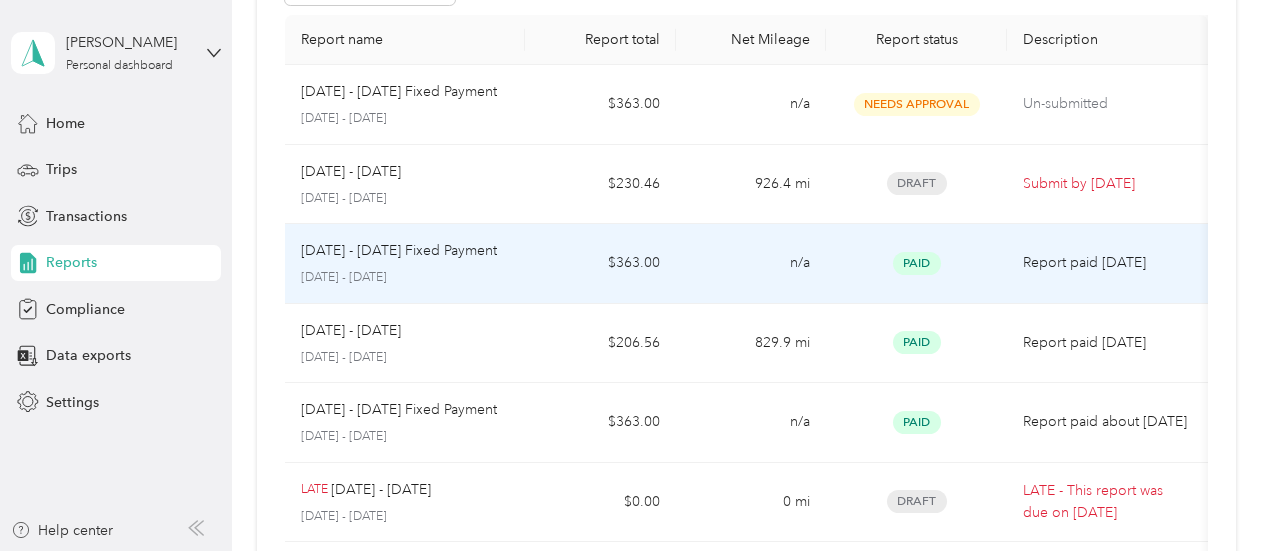 scroll, scrollTop: 46, scrollLeft: 0, axis: vertical 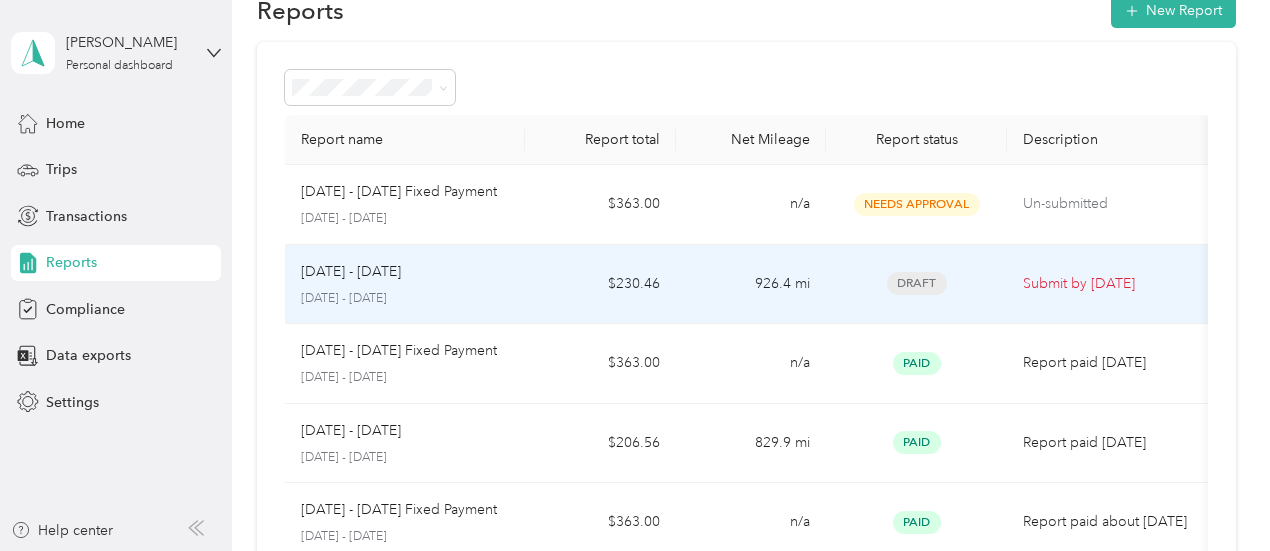 click on "Draft" at bounding box center [917, 283] 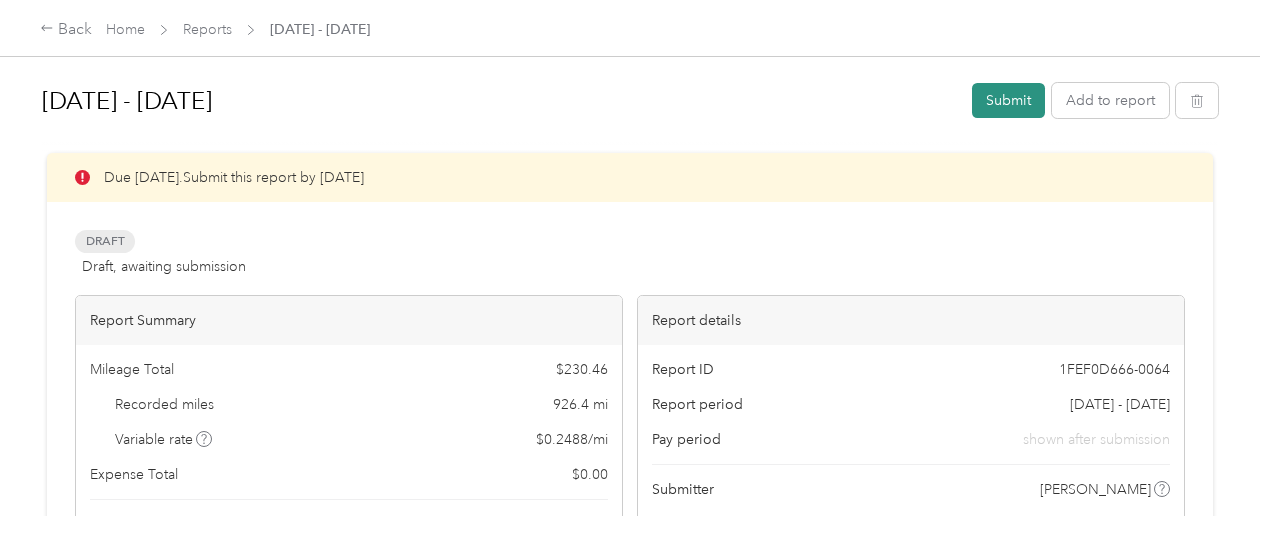 click on "Submit" at bounding box center [1008, 100] 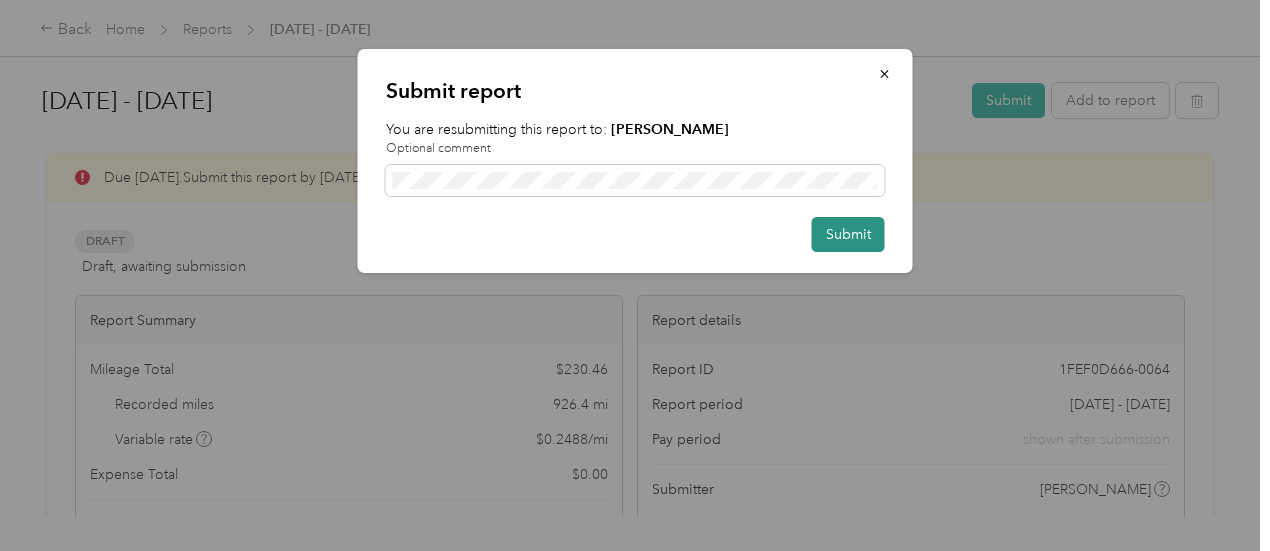 click on "Submit" at bounding box center [848, 234] 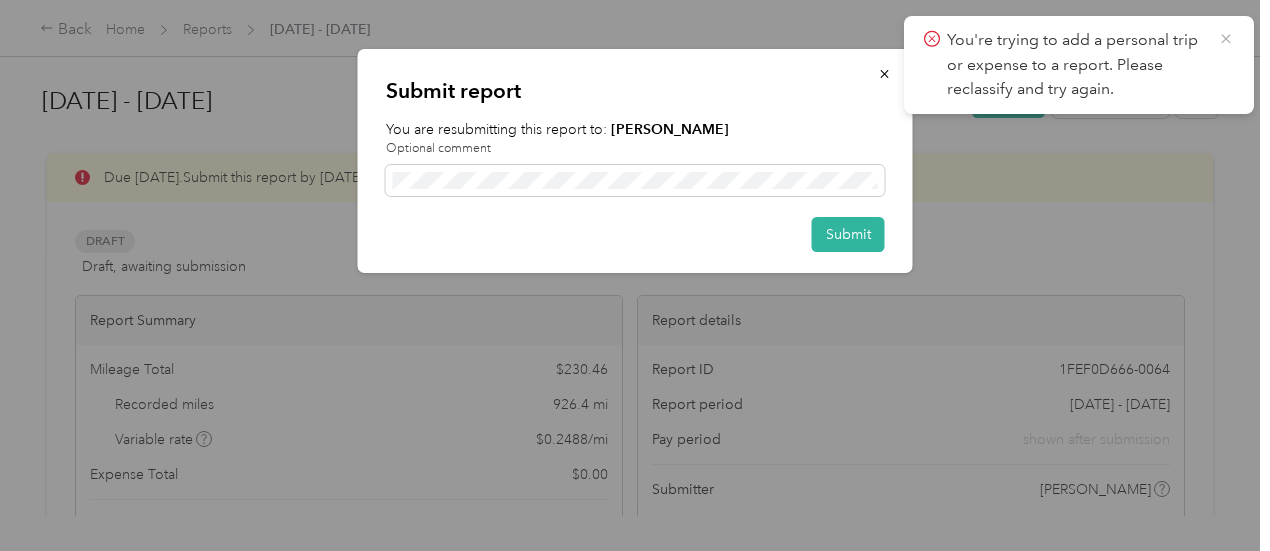 click 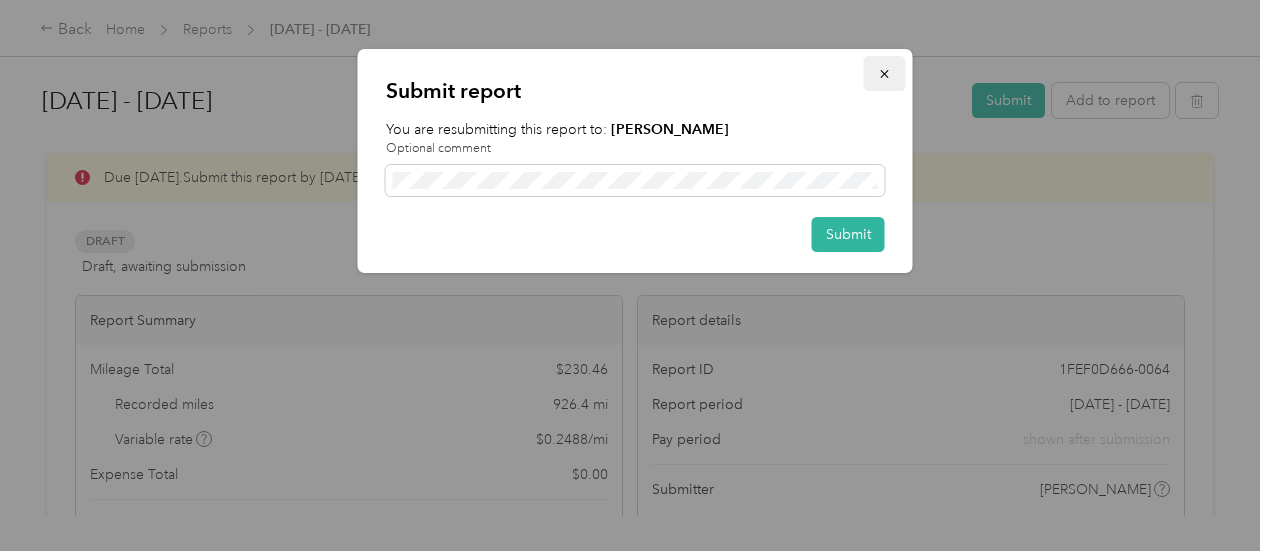 click 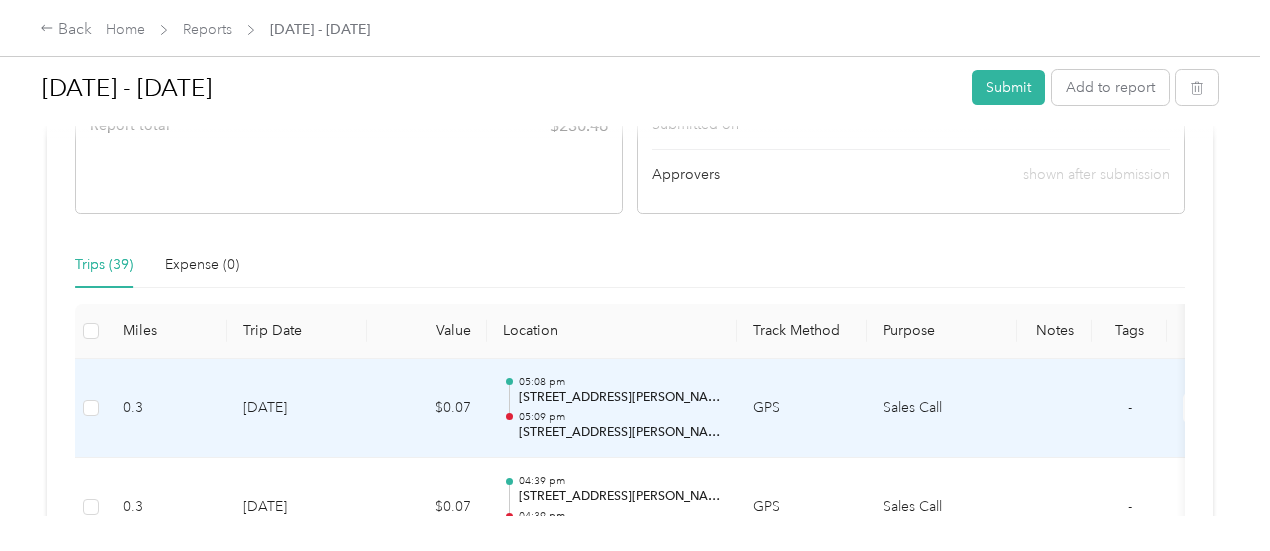 scroll, scrollTop: 500, scrollLeft: 0, axis: vertical 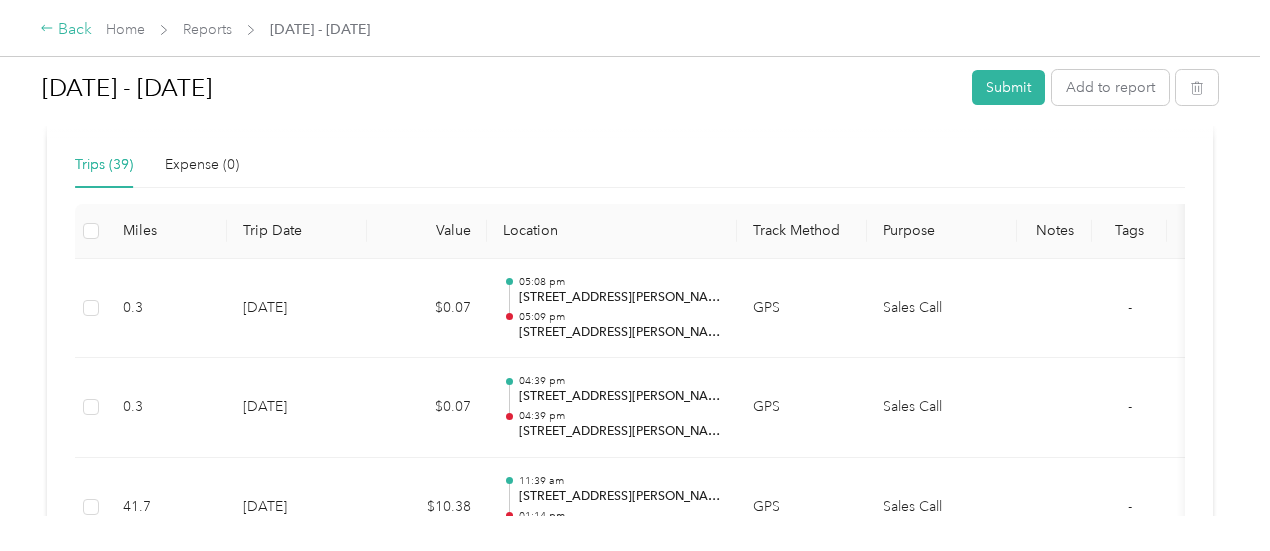 click 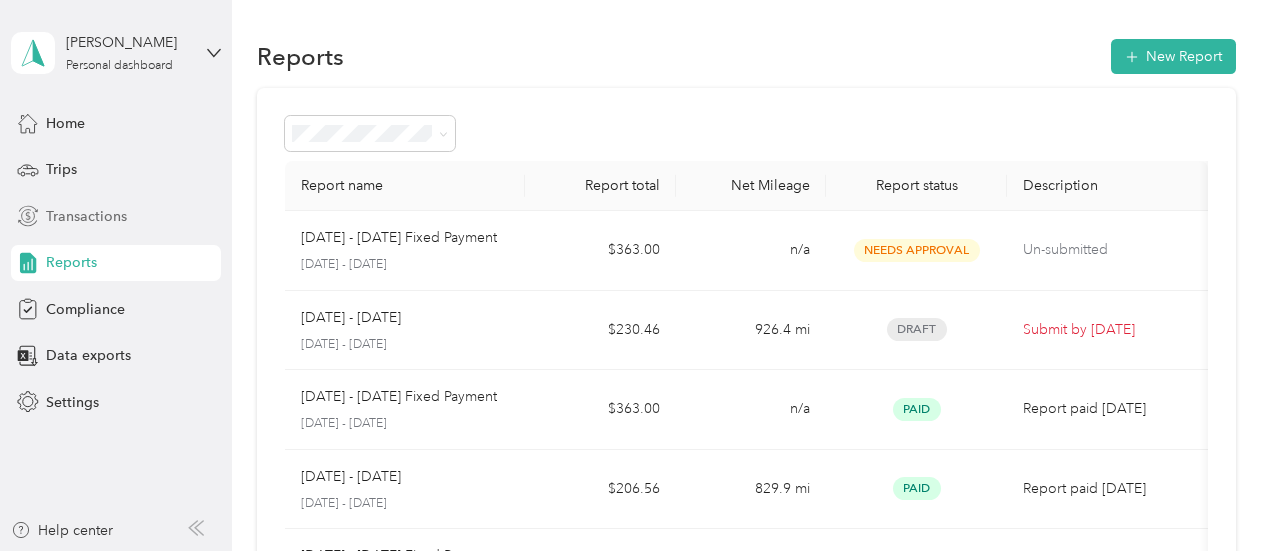 click on "Transactions" at bounding box center [86, 216] 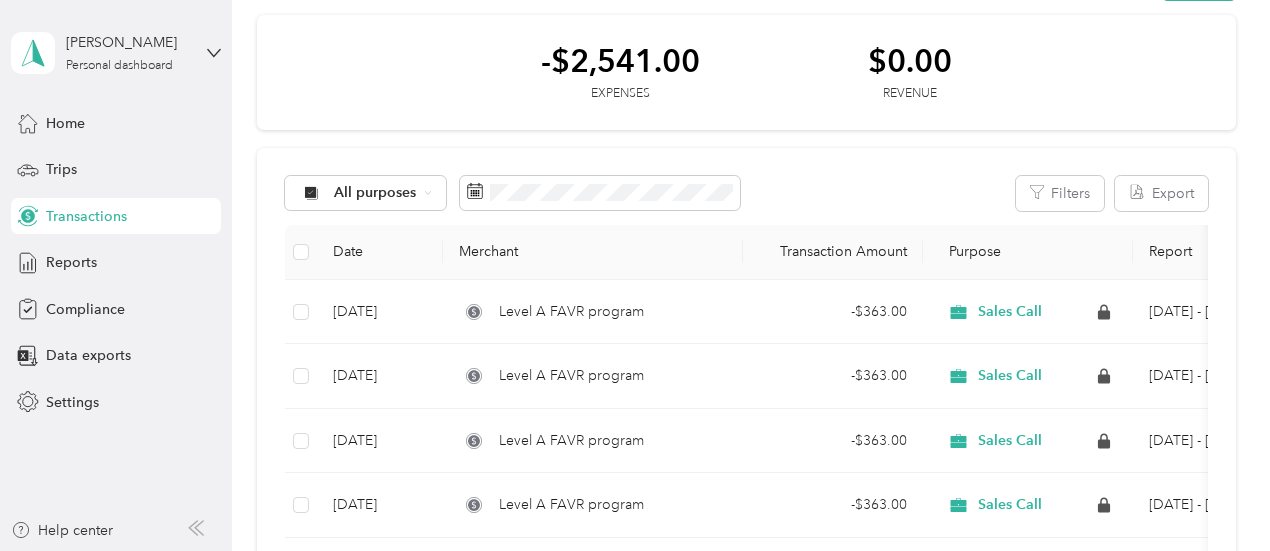 scroll, scrollTop: 100, scrollLeft: 0, axis: vertical 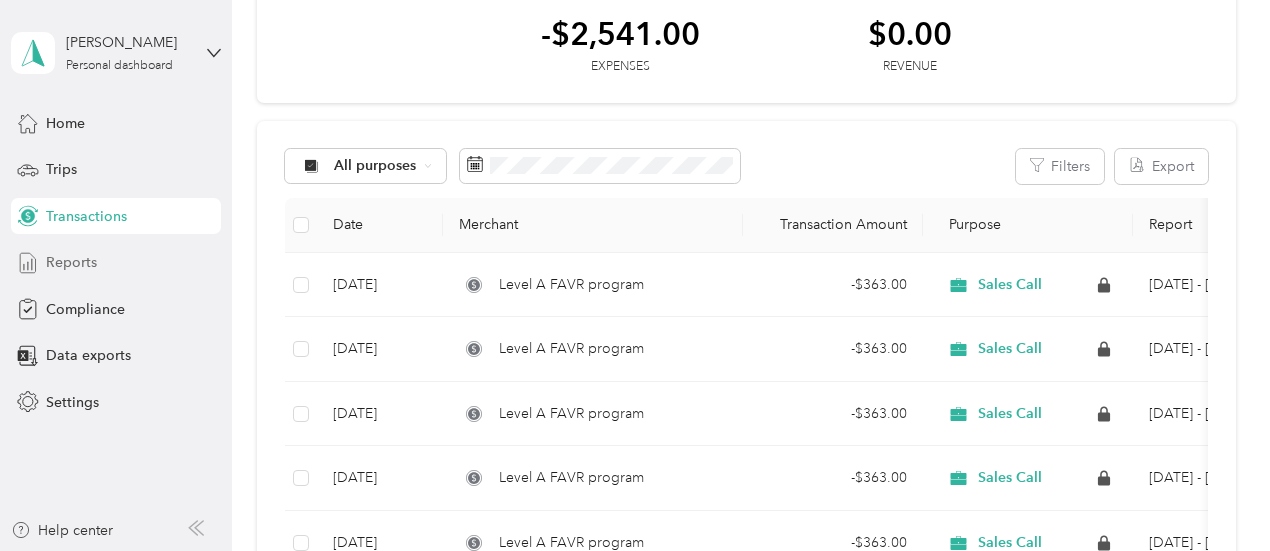 click on "Reports" at bounding box center (71, 262) 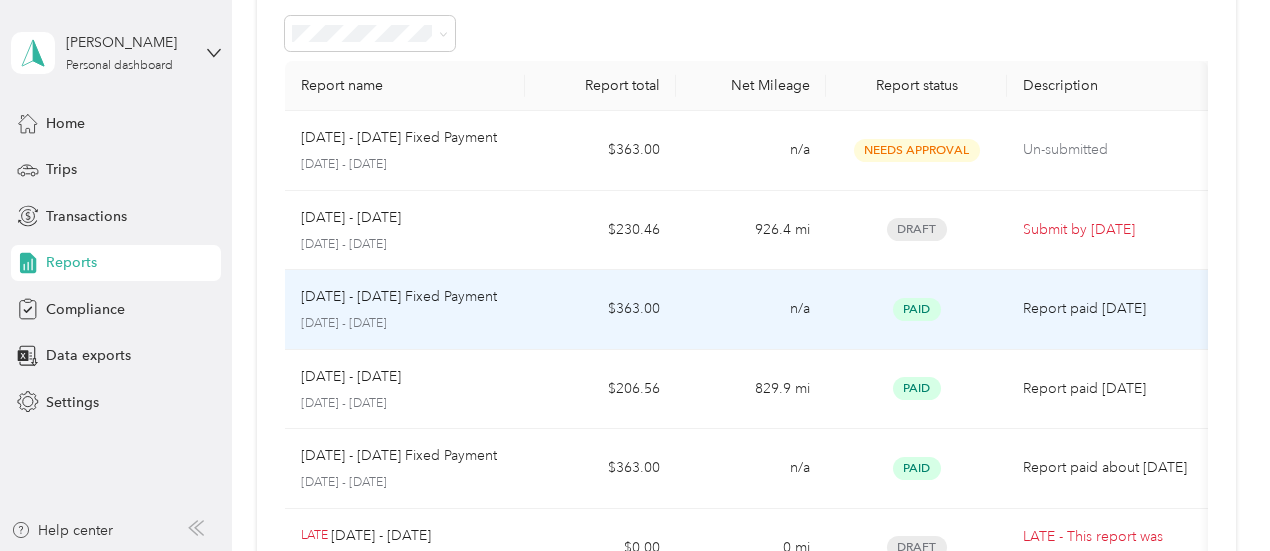 scroll, scrollTop: 0, scrollLeft: 0, axis: both 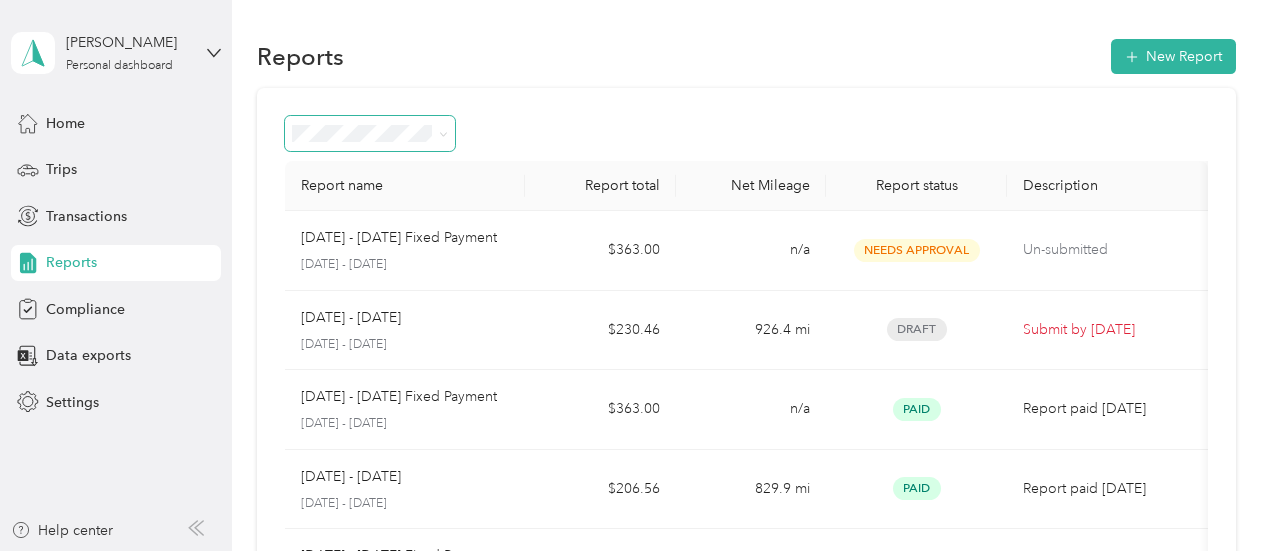 click 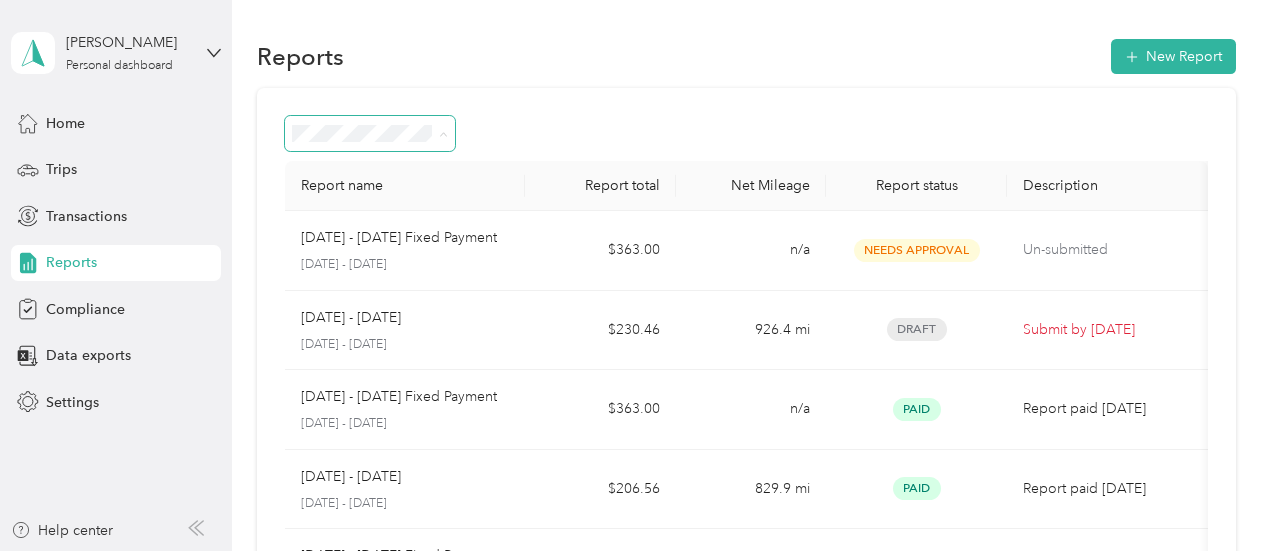 click on "Draft" at bounding box center [370, 205] 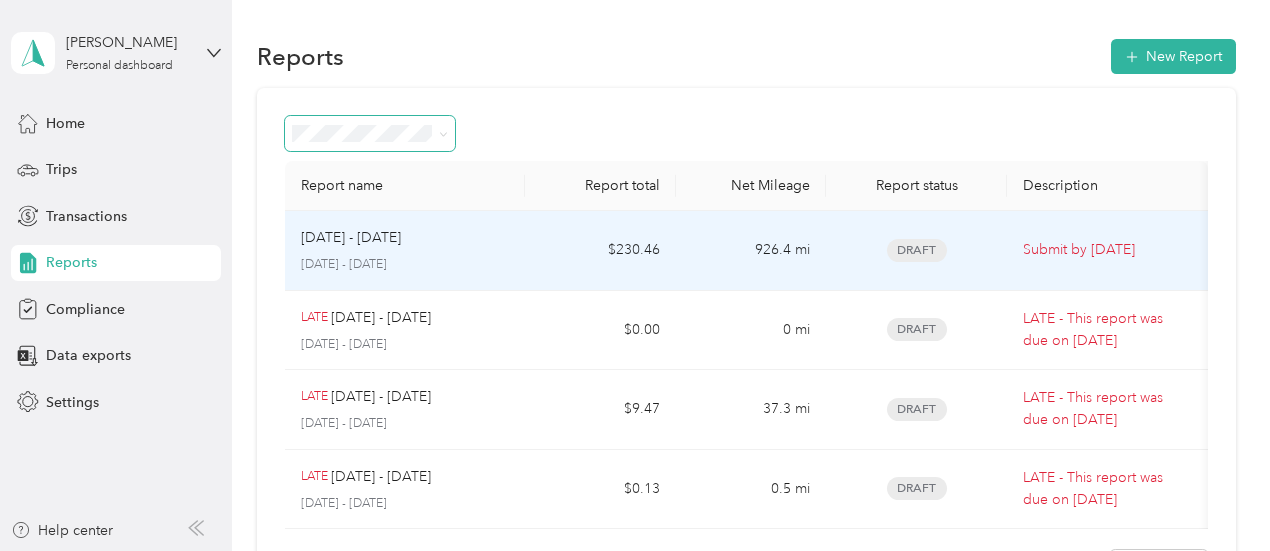 click on "$230.46" at bounding box center (600, 251) 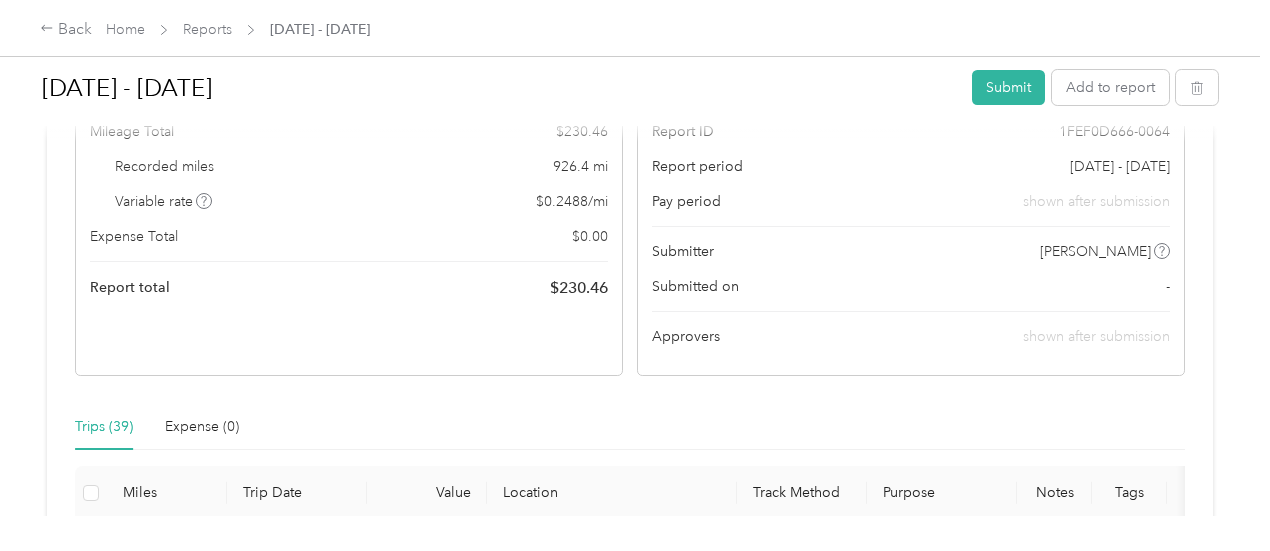 scroll, scrollTop: 300, scrollLeft: 0, axis: vertical 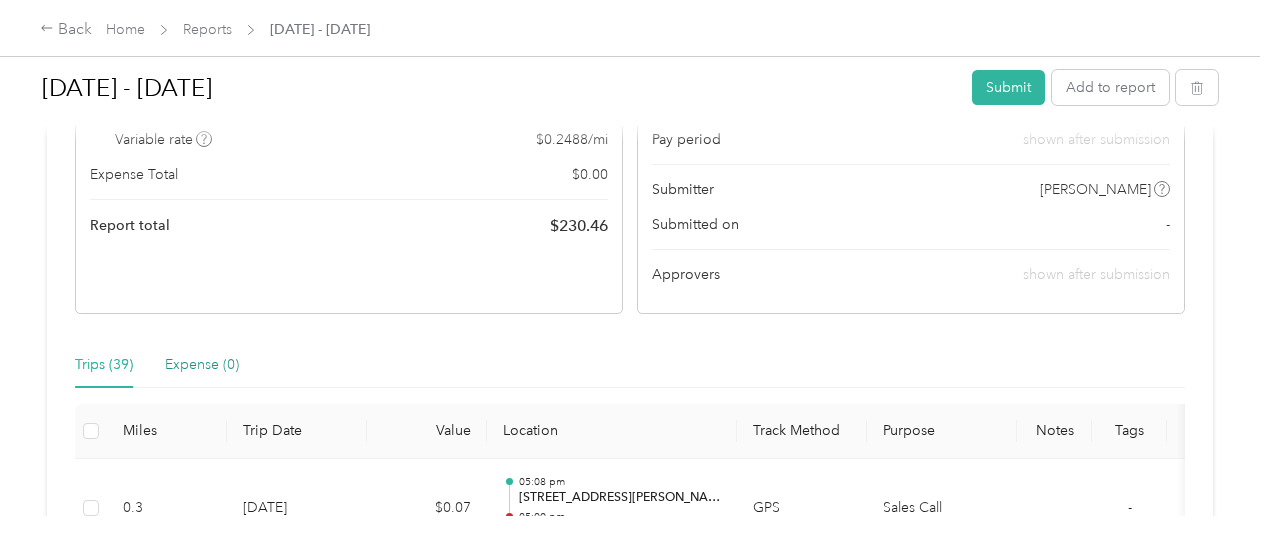 click on "Expense (0)" at bounding box center [202, 365] 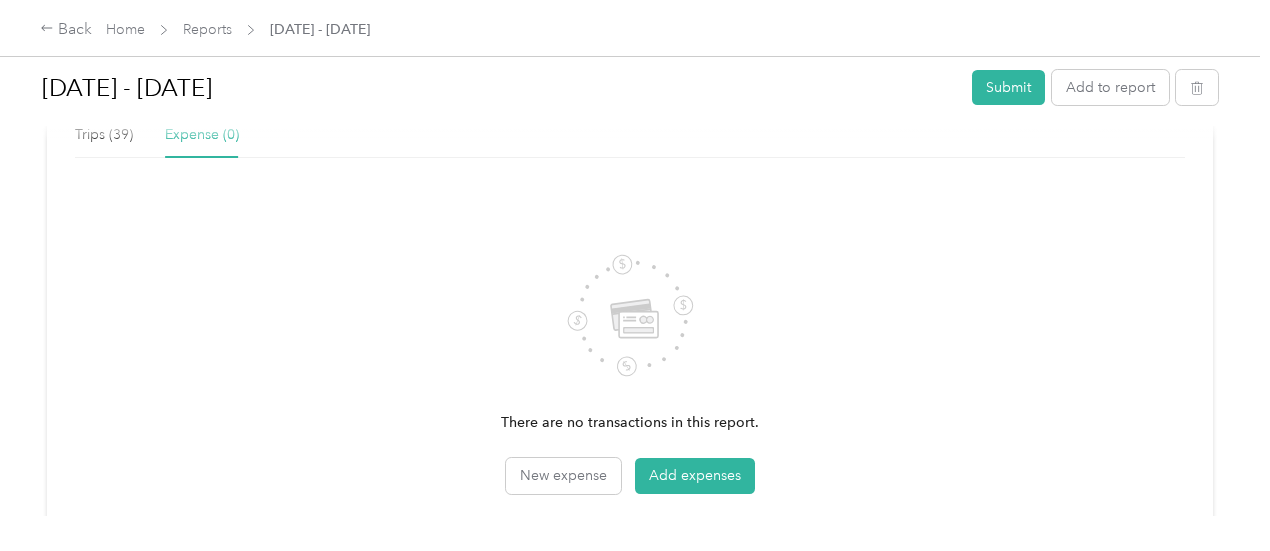 scroll, scrollTop: 500, scrollLeft: 0, axis: vertical 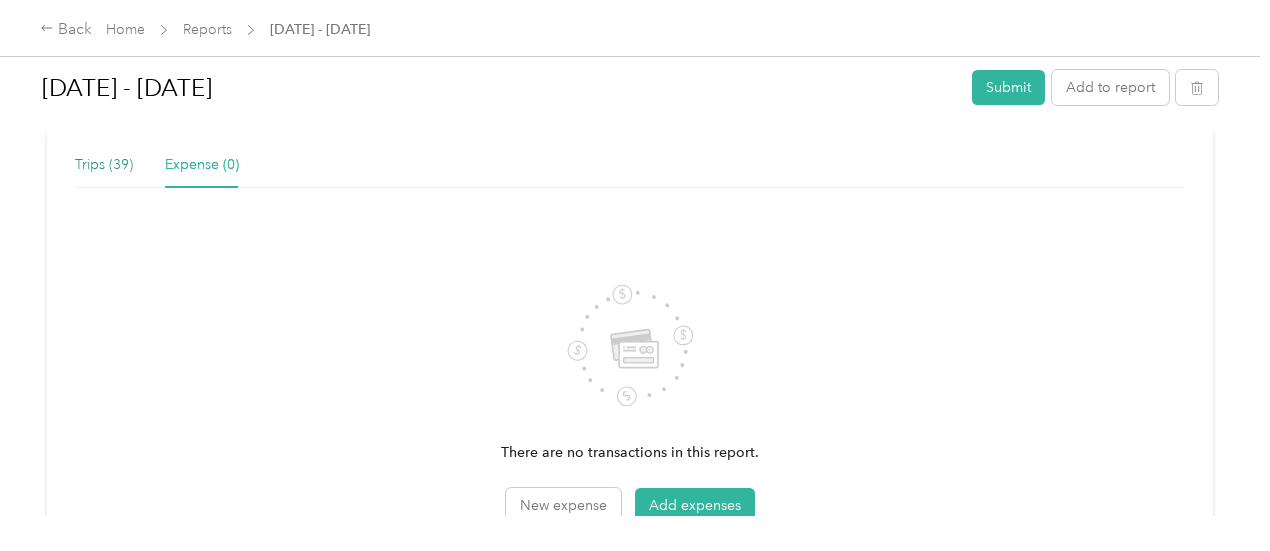 click on "Trips (39)" at bounding box center [104, 165] 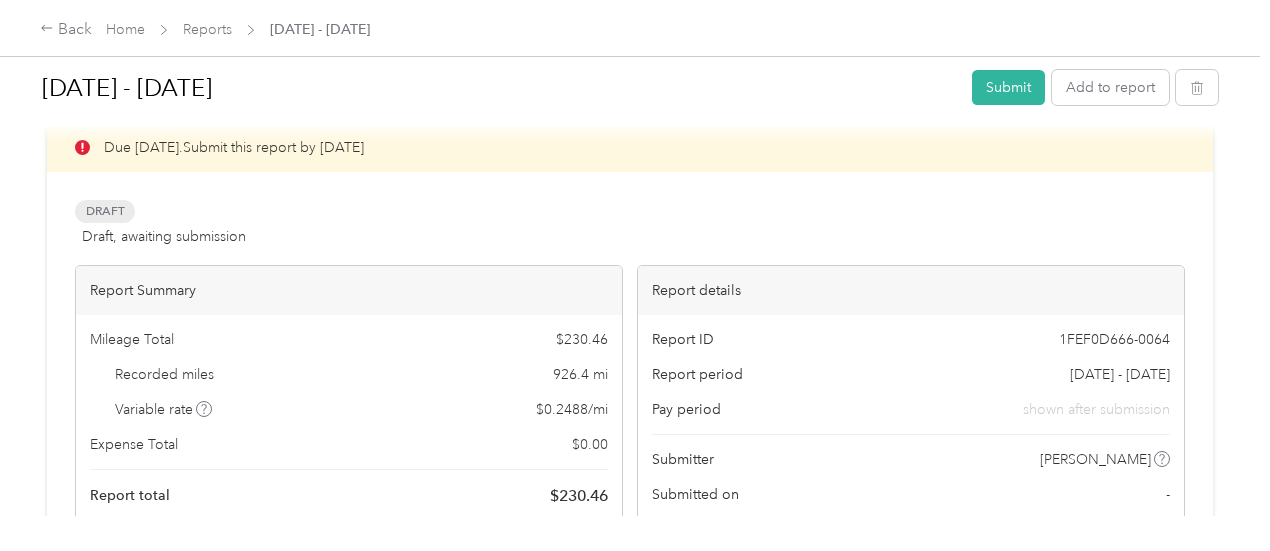 scroll, scrollTop: 0, scrollLeft: 0, axis: both 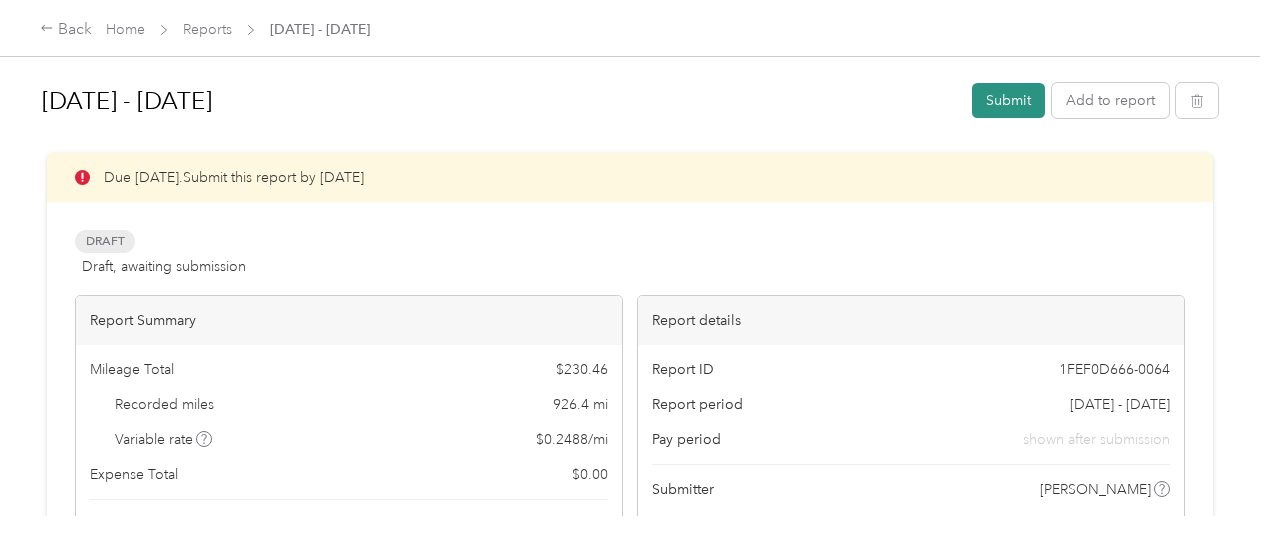 click on "Submit" at bounding box center (1008, 100) 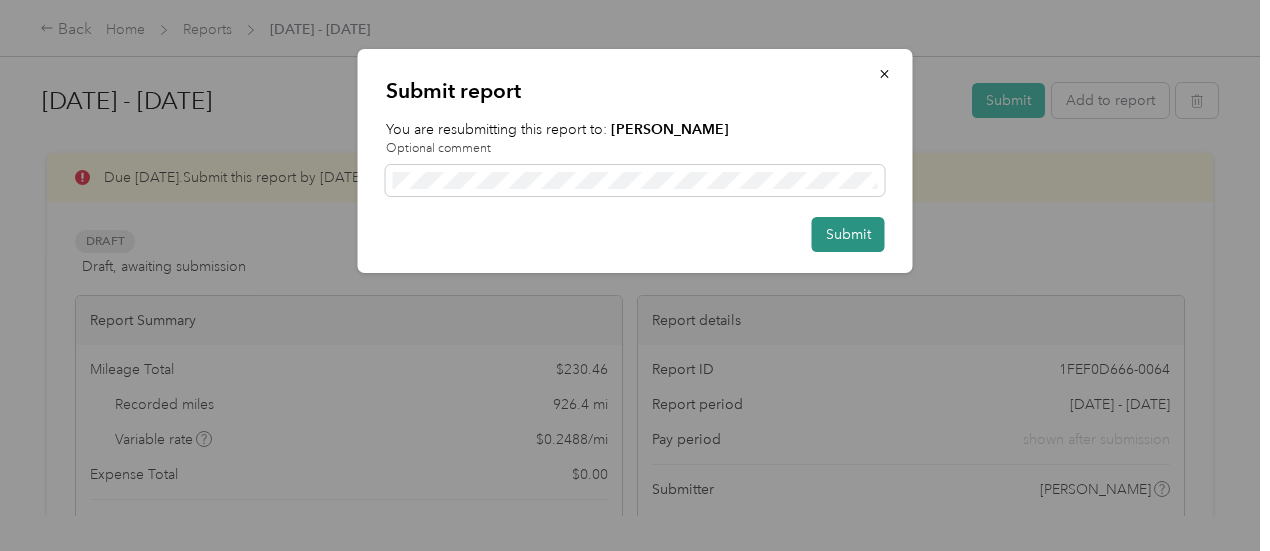 click on "Submit" at bounding box center [848, 234] 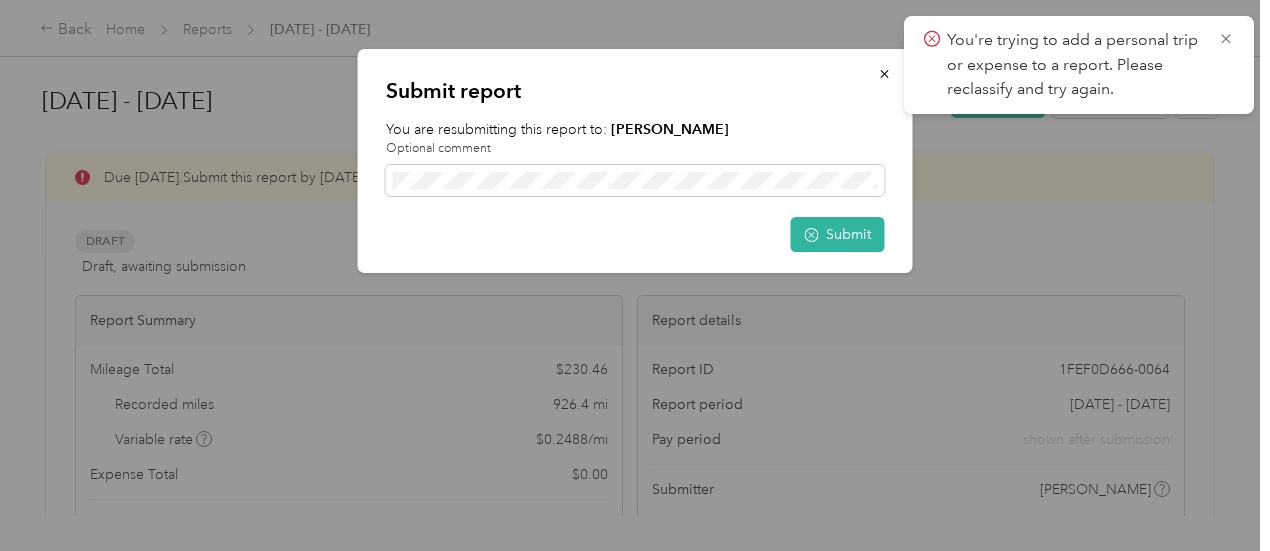 click 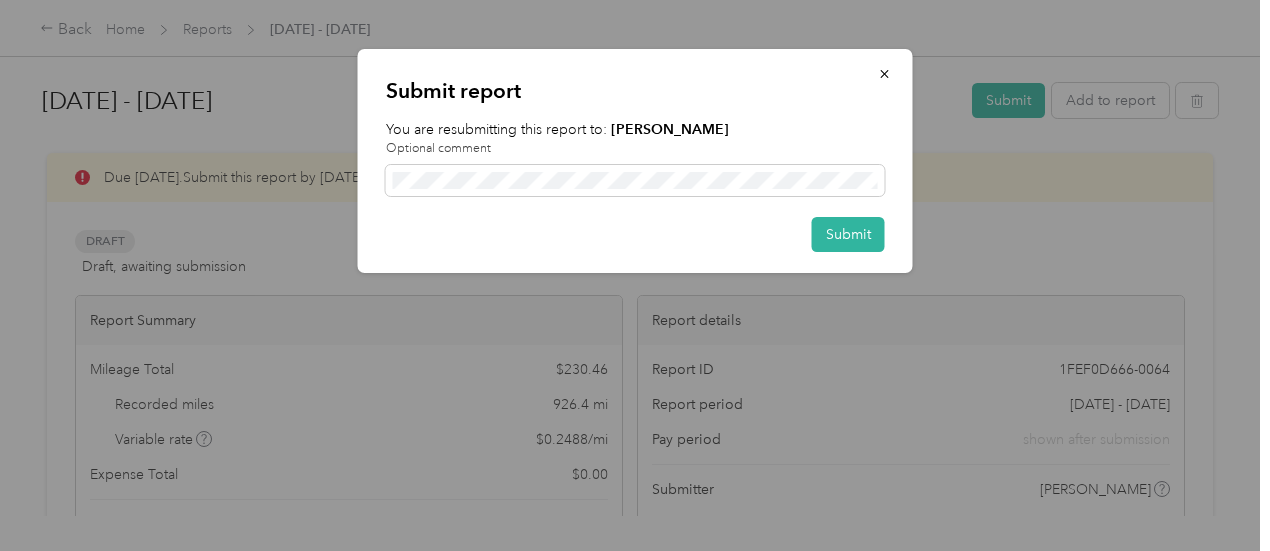 click at bounding box center [635, 275] 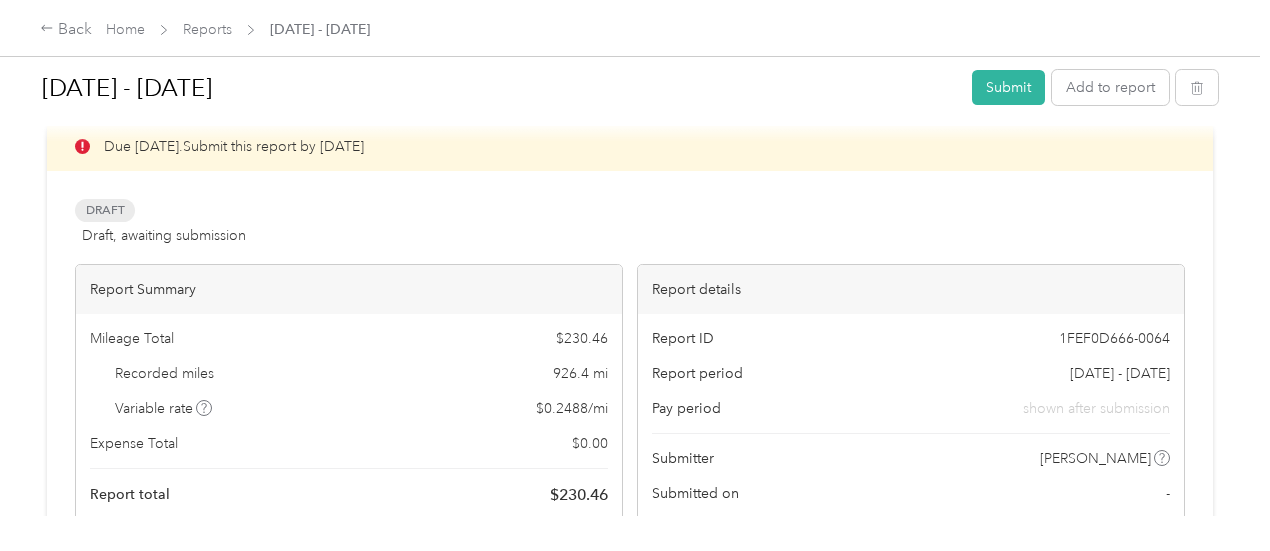 scroll, scrollTop: 0, scrollLeft: 0, axis: both 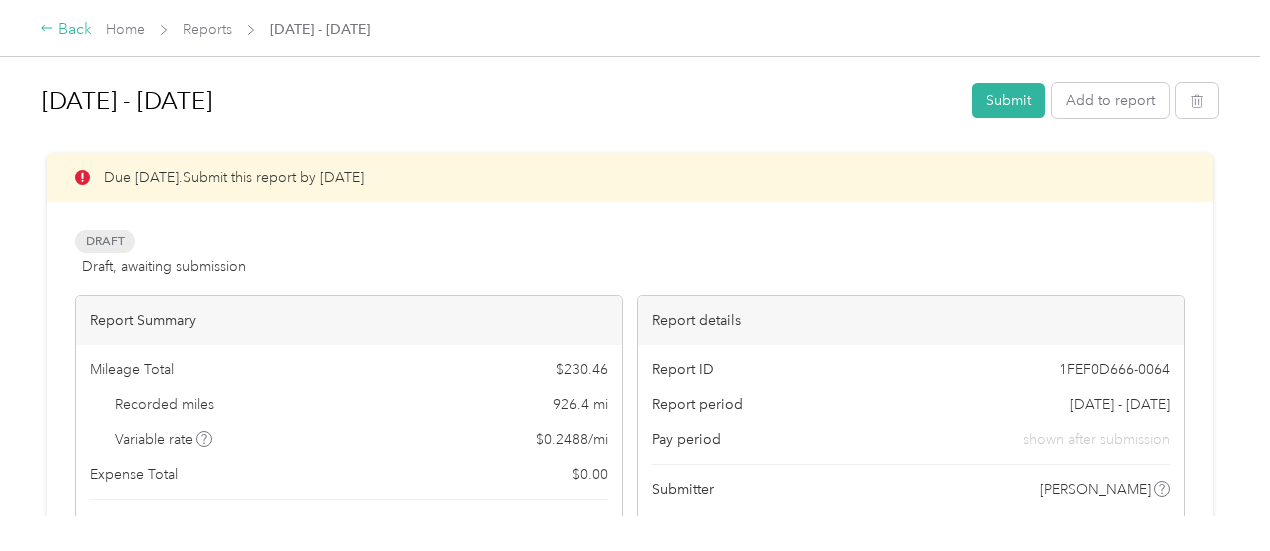 click 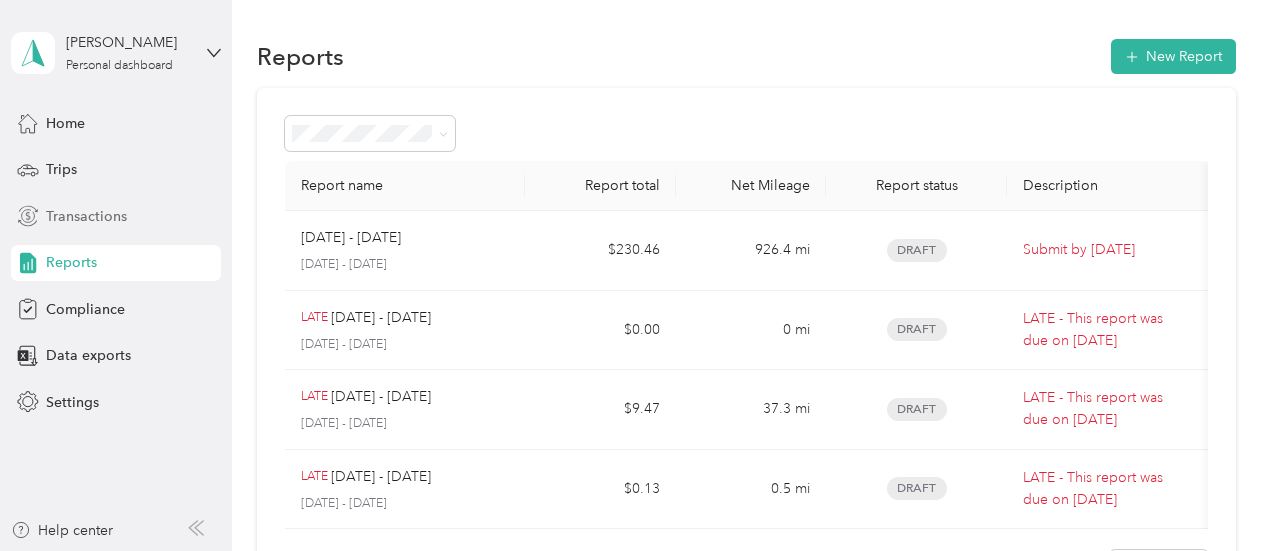 click on "Transactions" at bounding box center [86, 216] 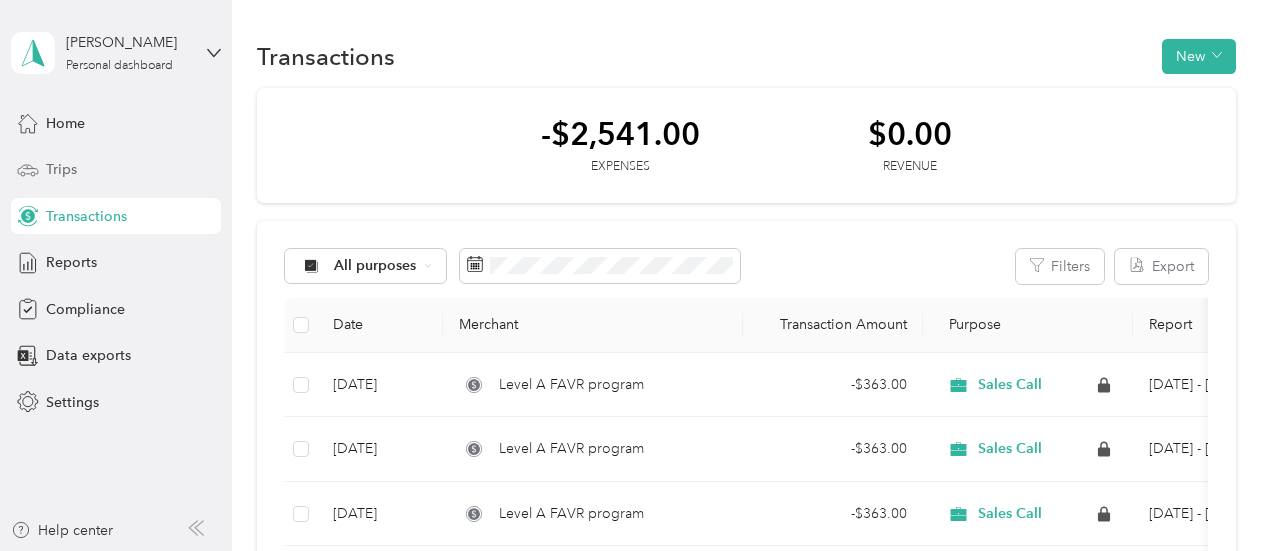 click on "Trips" at bounding box center (116, 170) 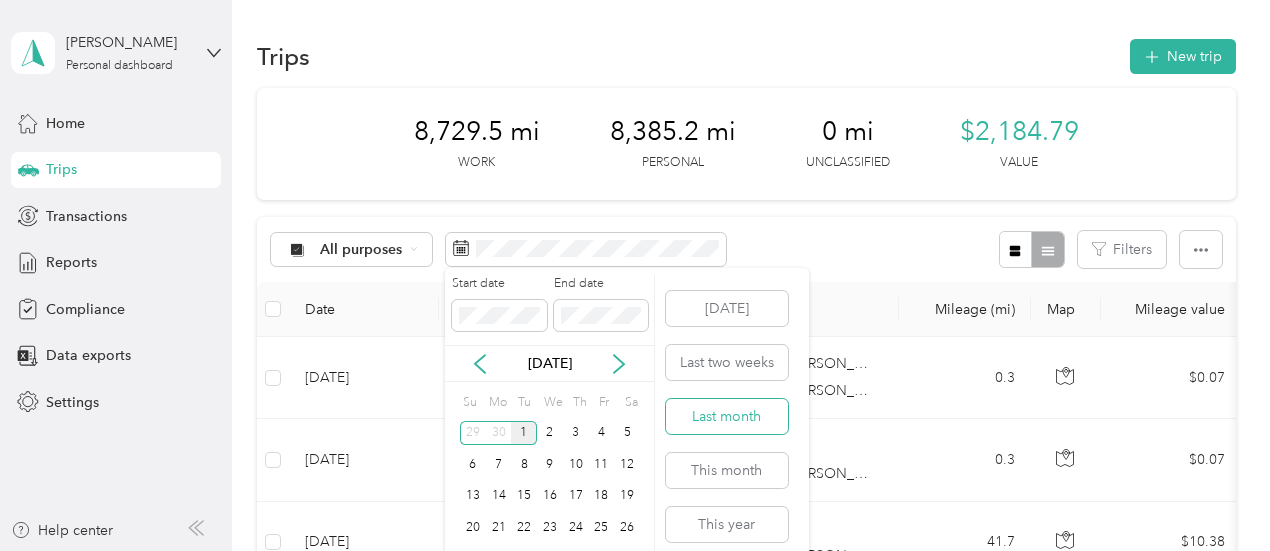 click on "Last month" at bounding box center (727, 416) 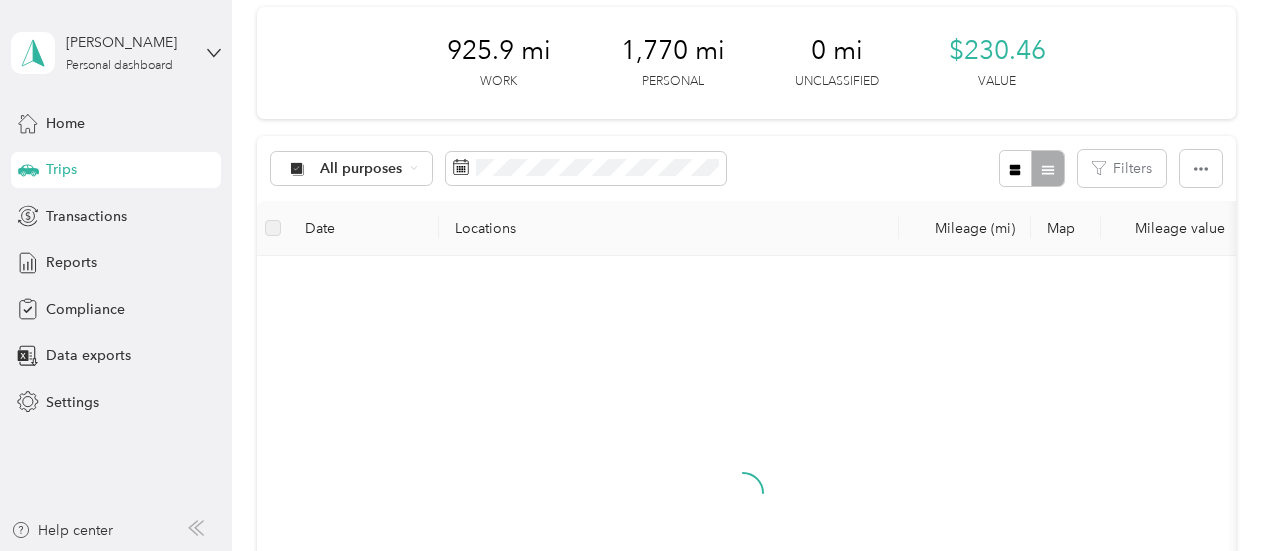 scroll, scrollTop: 100, scrollLeft: 0, axis: vertical 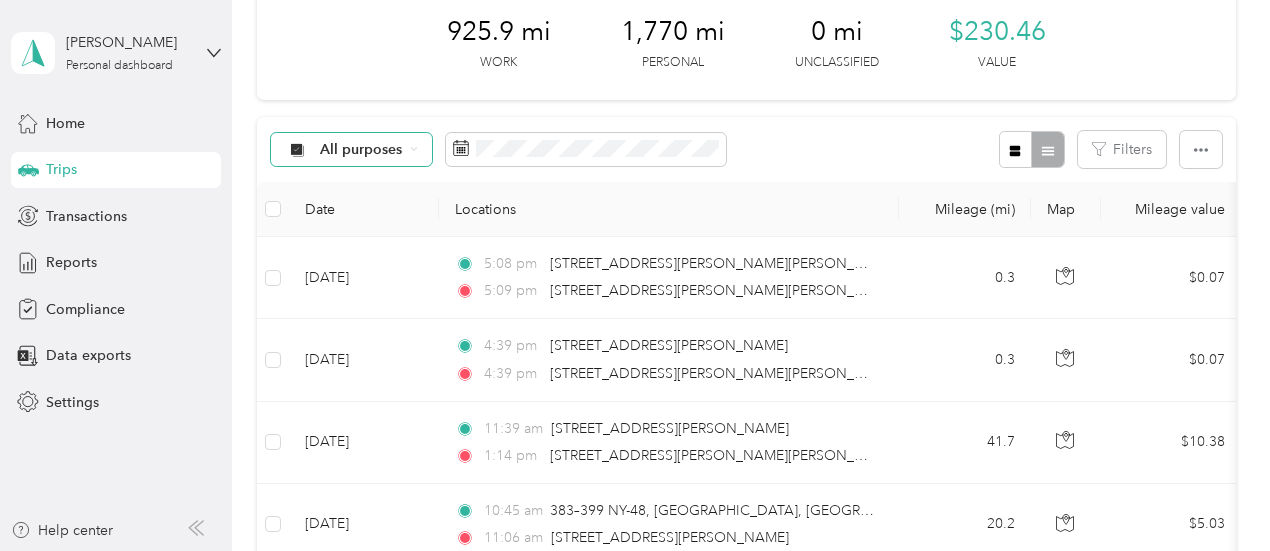 click on "All purposes" at bounding box center (352, 150) 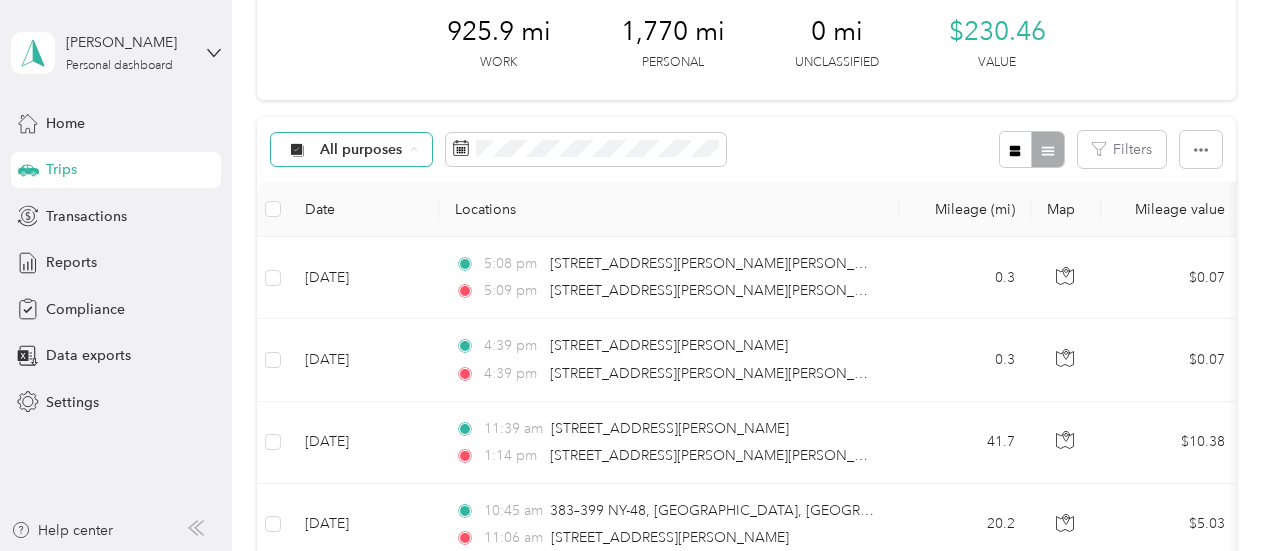 click on "Unclassified" at bounding box center (369, 220) 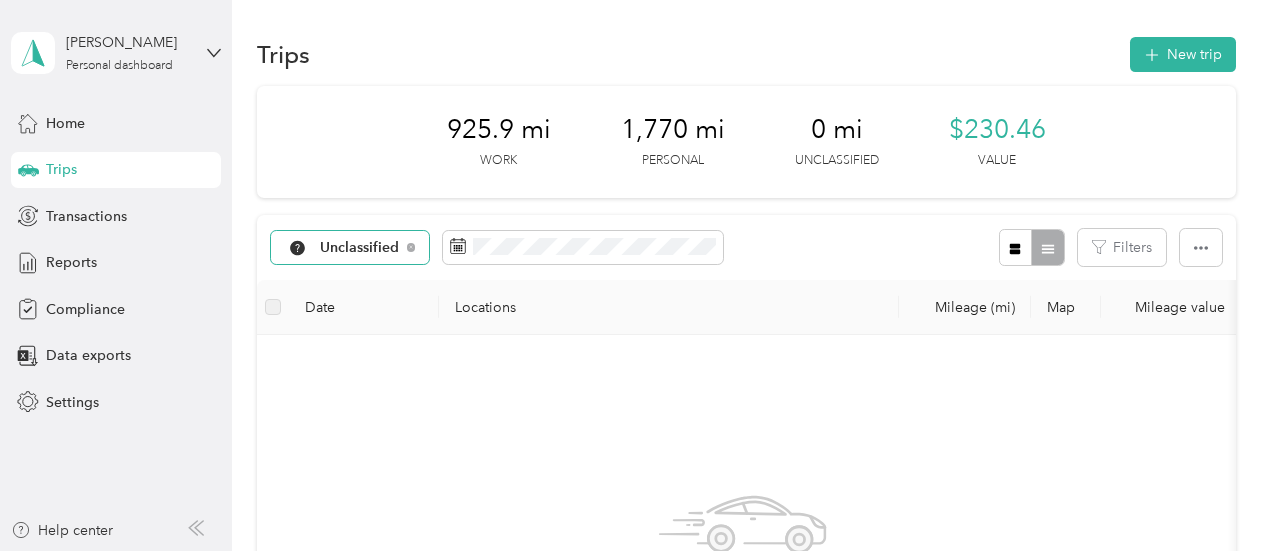 scroll, scrollTop: 0, scrollLeft: 0, axis: both 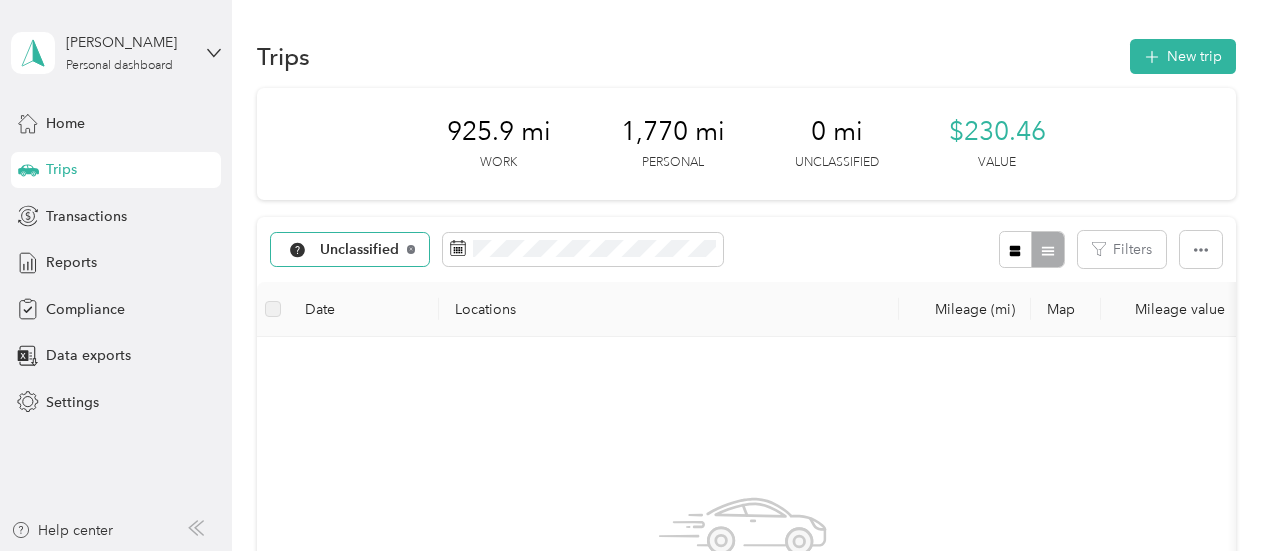click 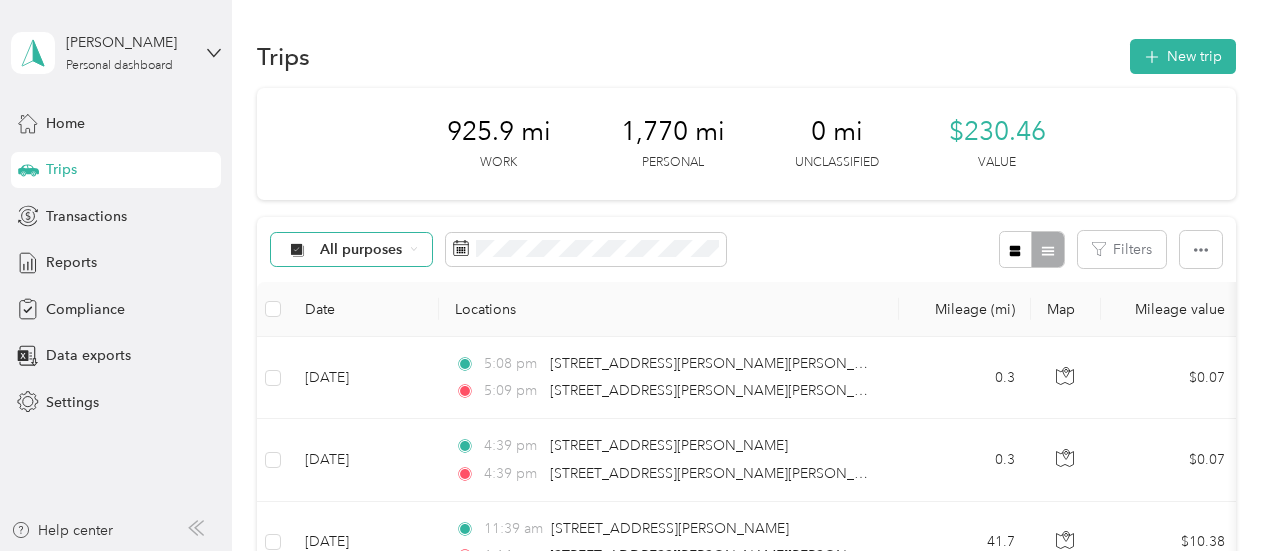 click 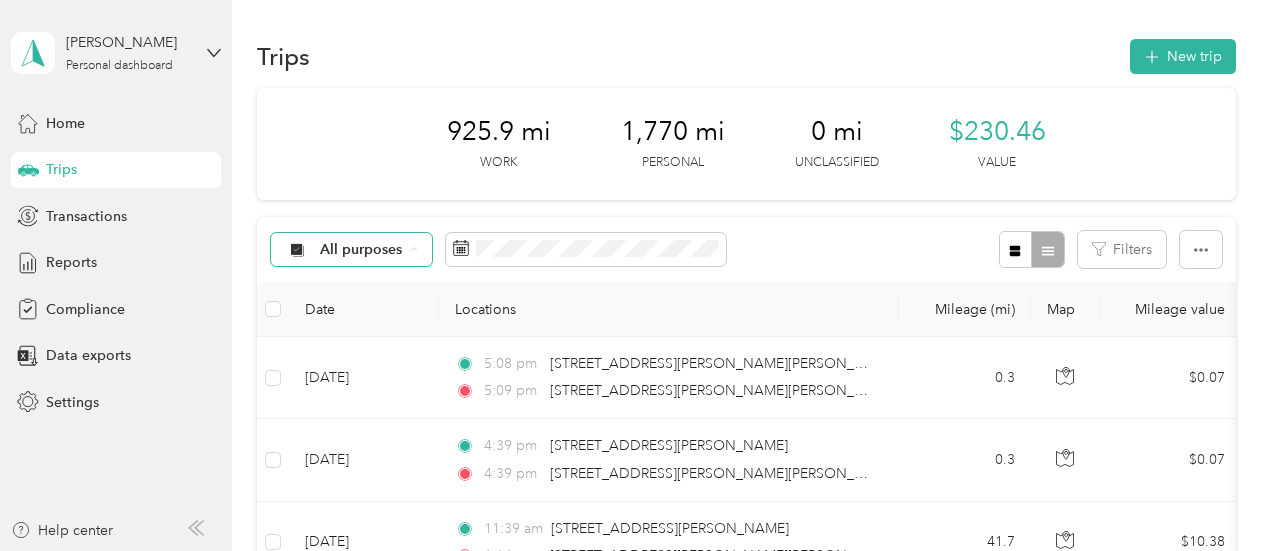 click on "Sales Call" at bounding box center (369, 355) 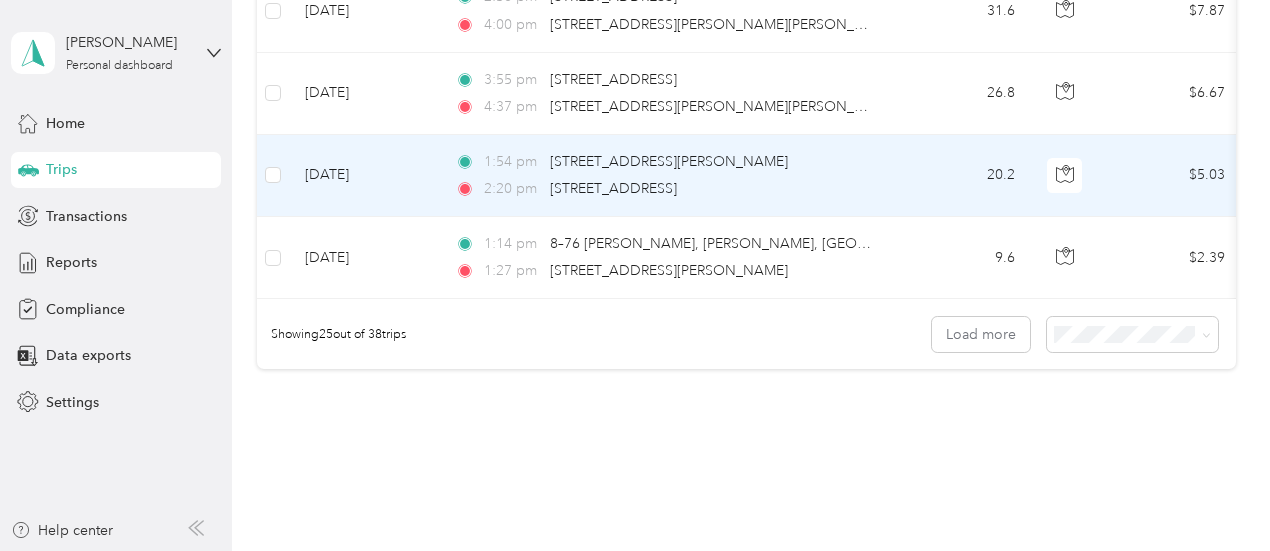 scroll, scrollTop: 2100, scrollLeft: 0, axis: vertical 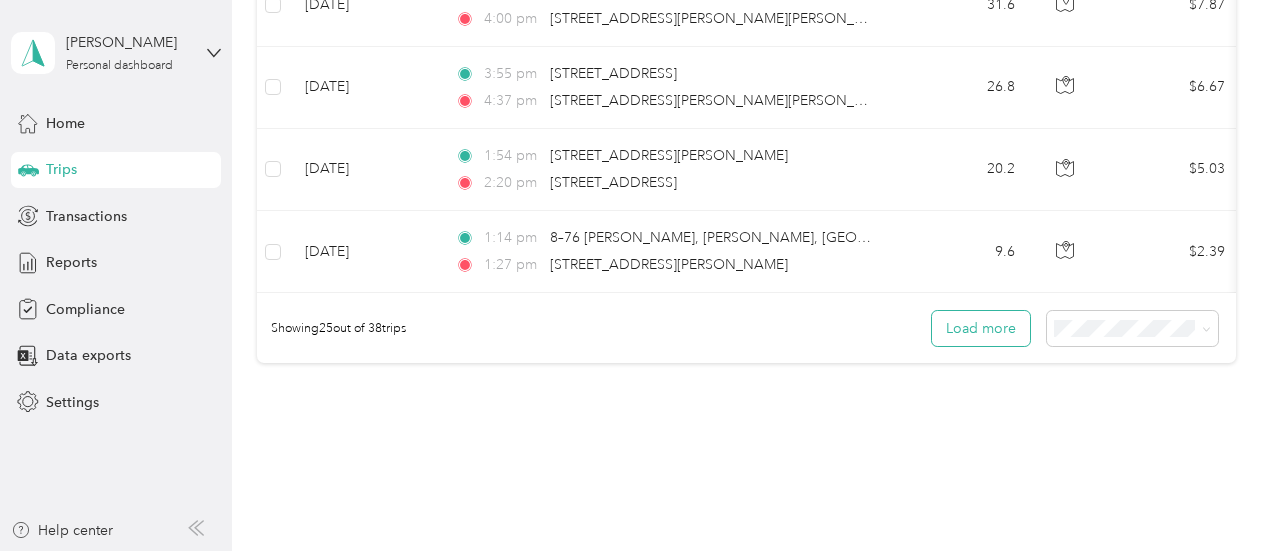 click on "Load more" at bounding box center [981, 328] 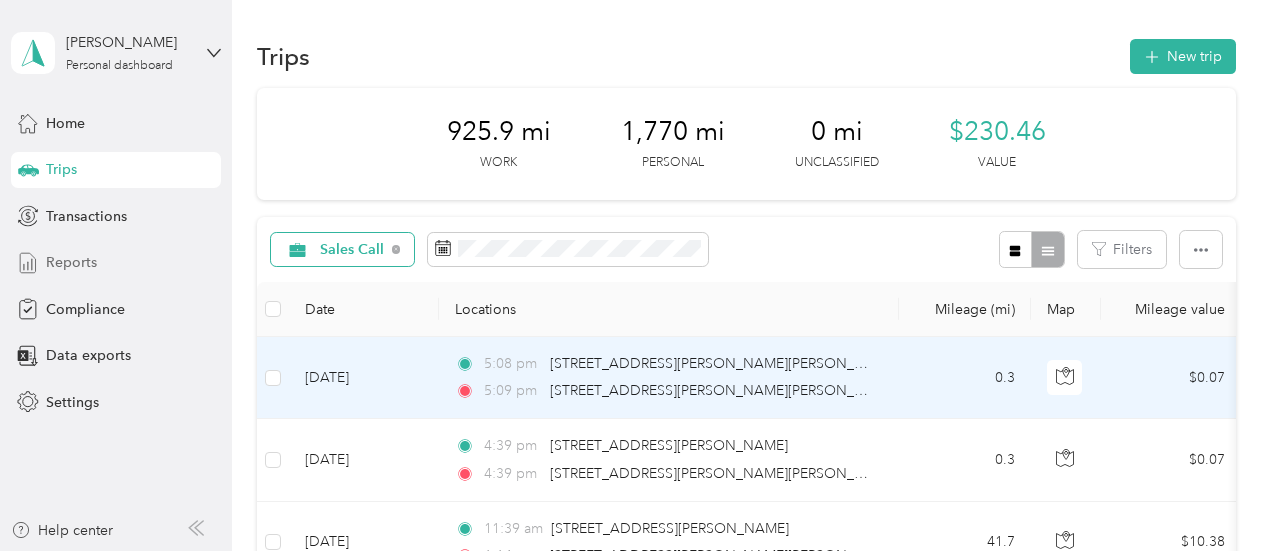 scroll, scrollTop: 0, scrollLeft: 0, axis: both 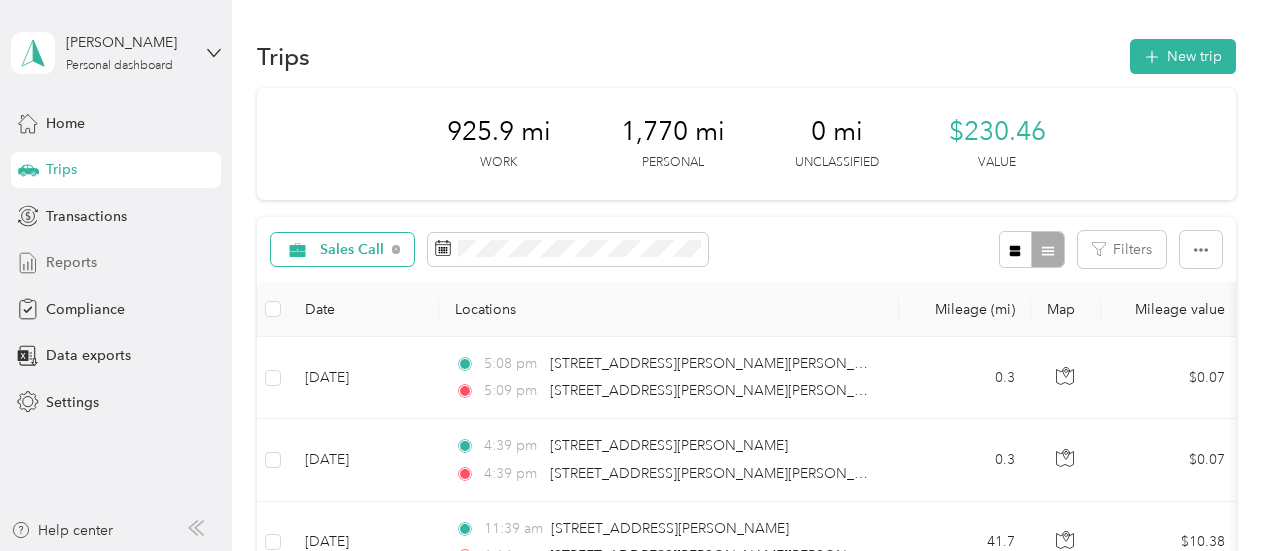 click on "Reports" at bounding box center [71, 262] 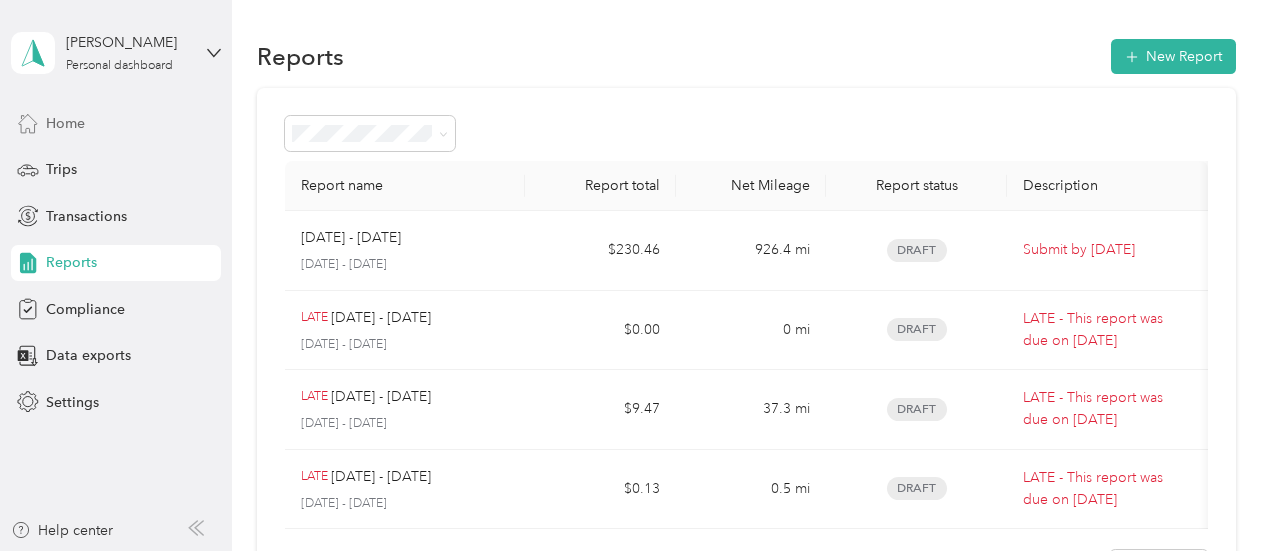 click on "Home" at bounding box center [65, 123] 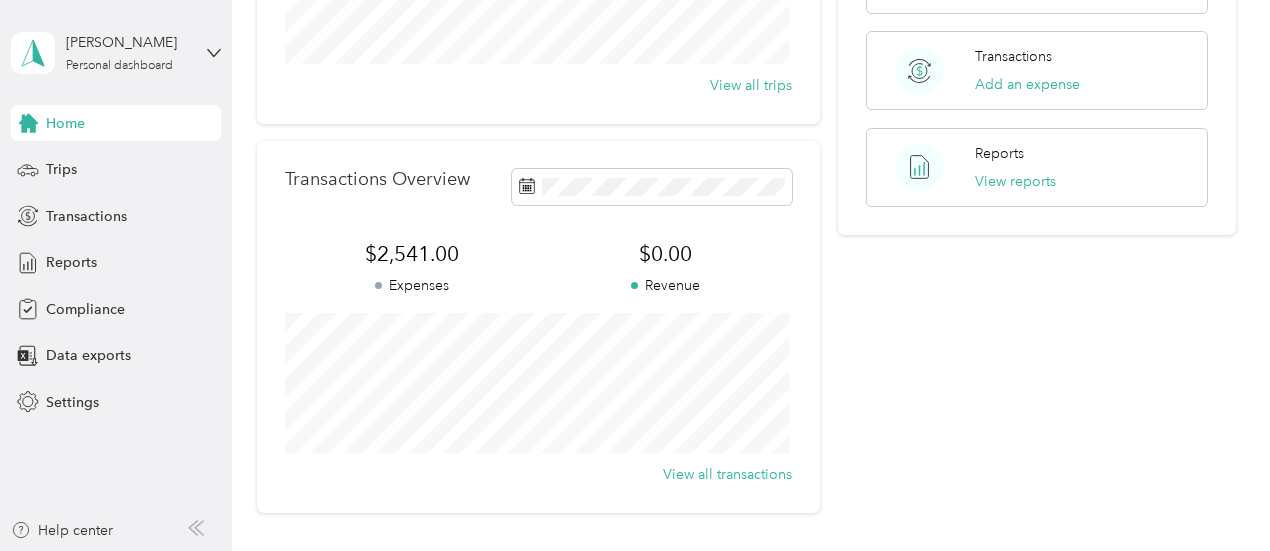 scroll, scrollTop: 346, scrollLeft: 0, axis: vertical 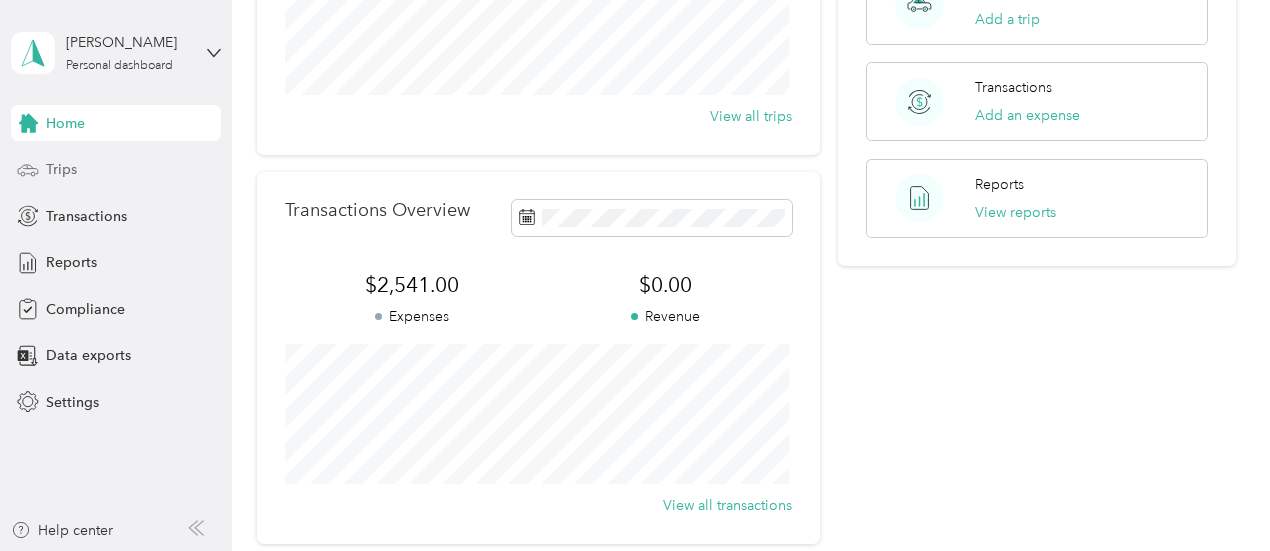 click on "Trips" at bounding box center [61, 169] 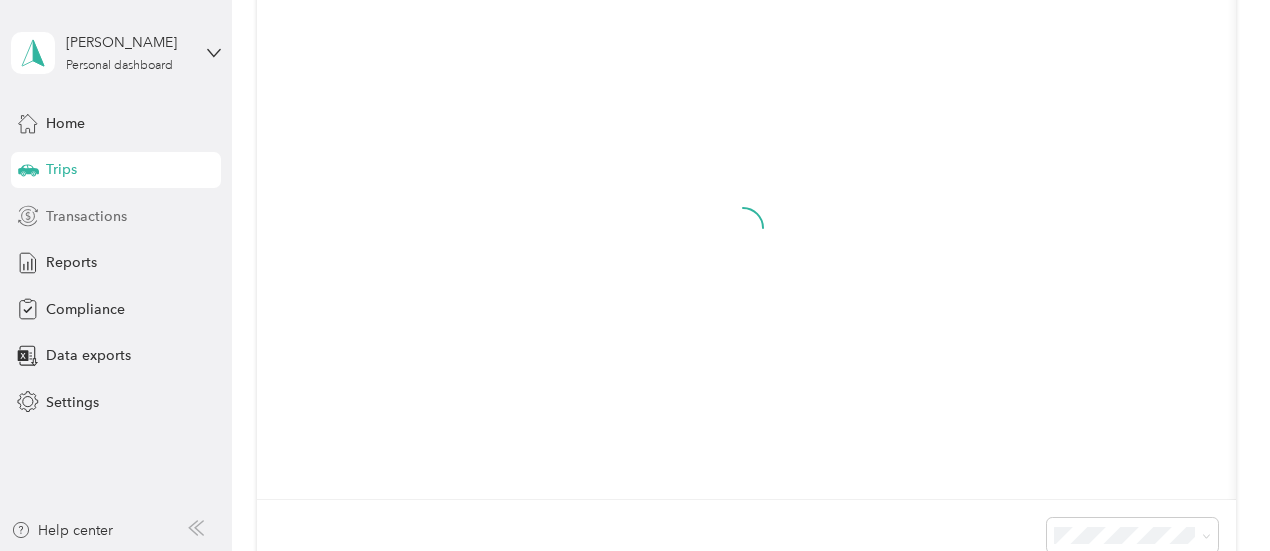 click on "Transactions" at bounding box center [86, 216] 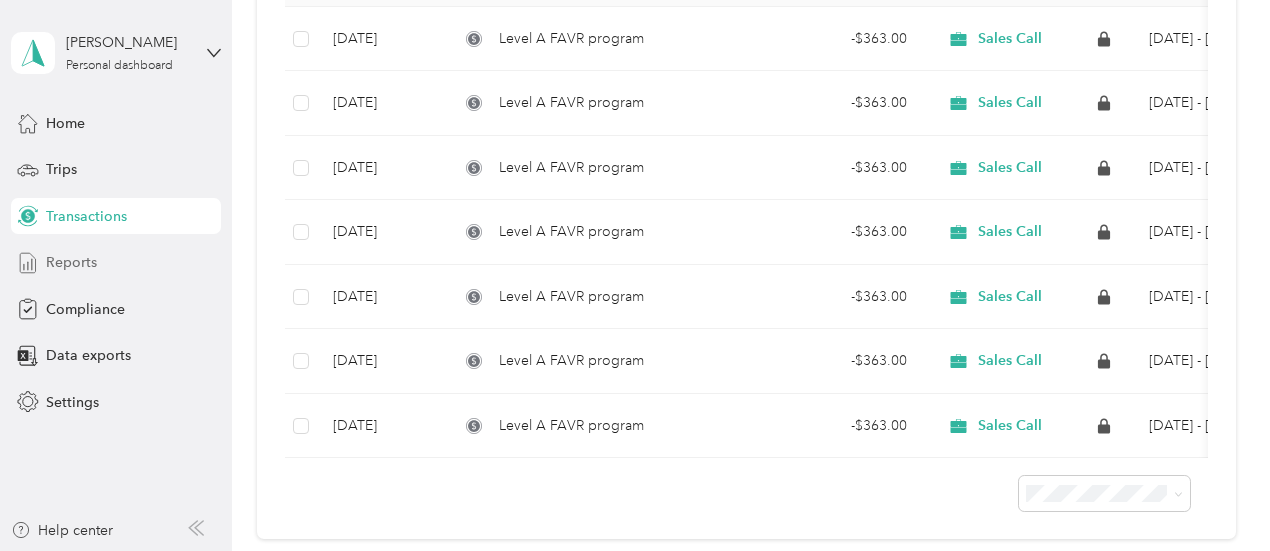 click on "Reports" at bounding box center [116, 263] 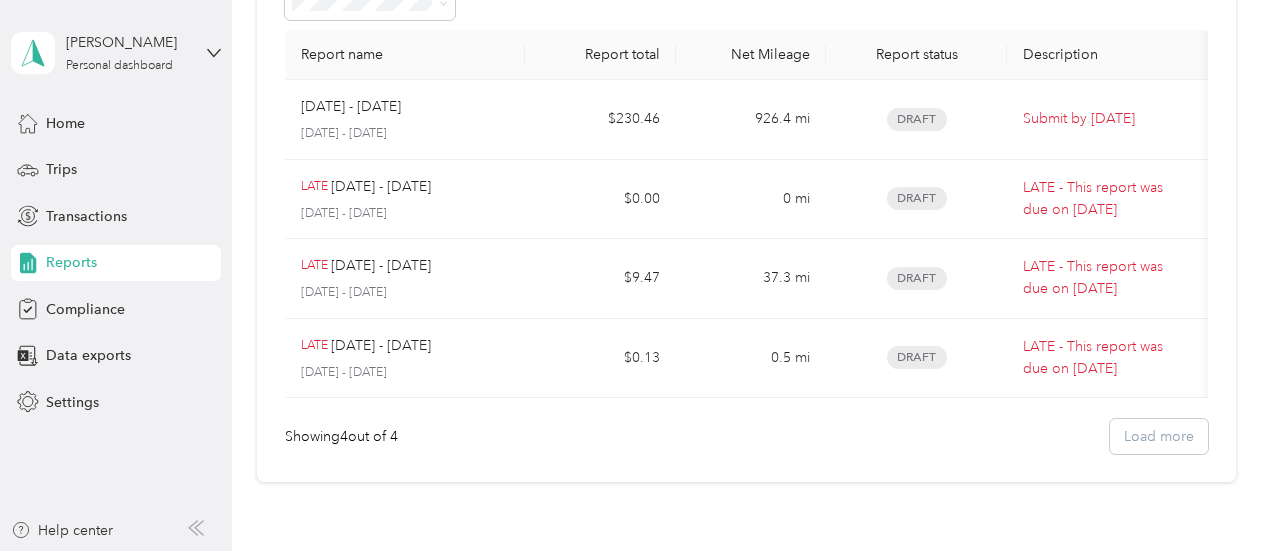 scroll, scrollTop: 0, scrollLeft: 0, axis: both 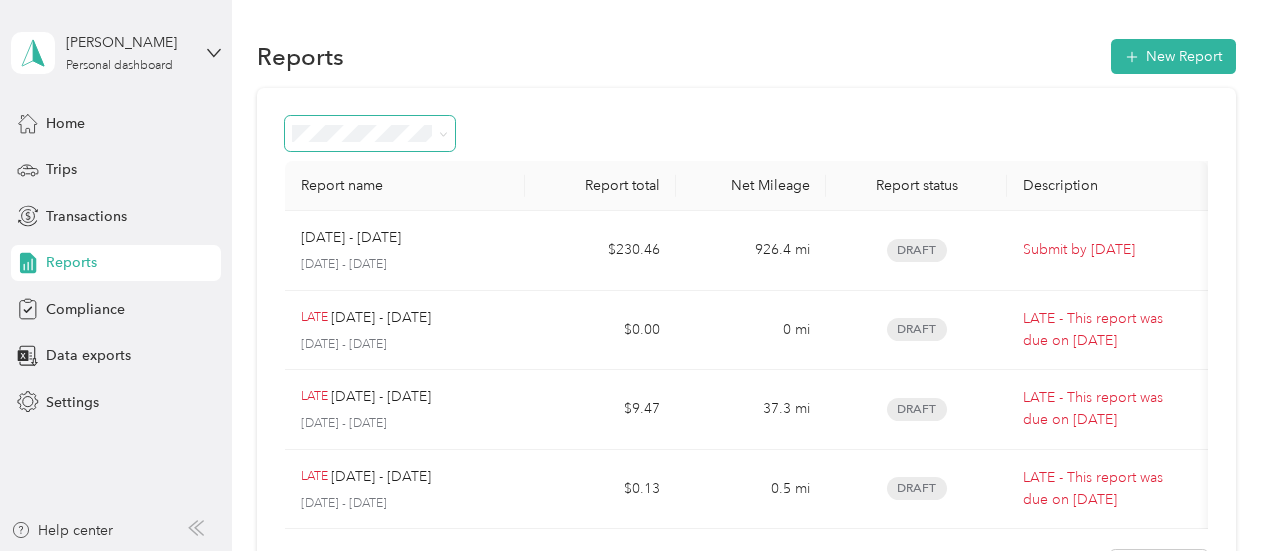 click at bounding box center [370, 133] 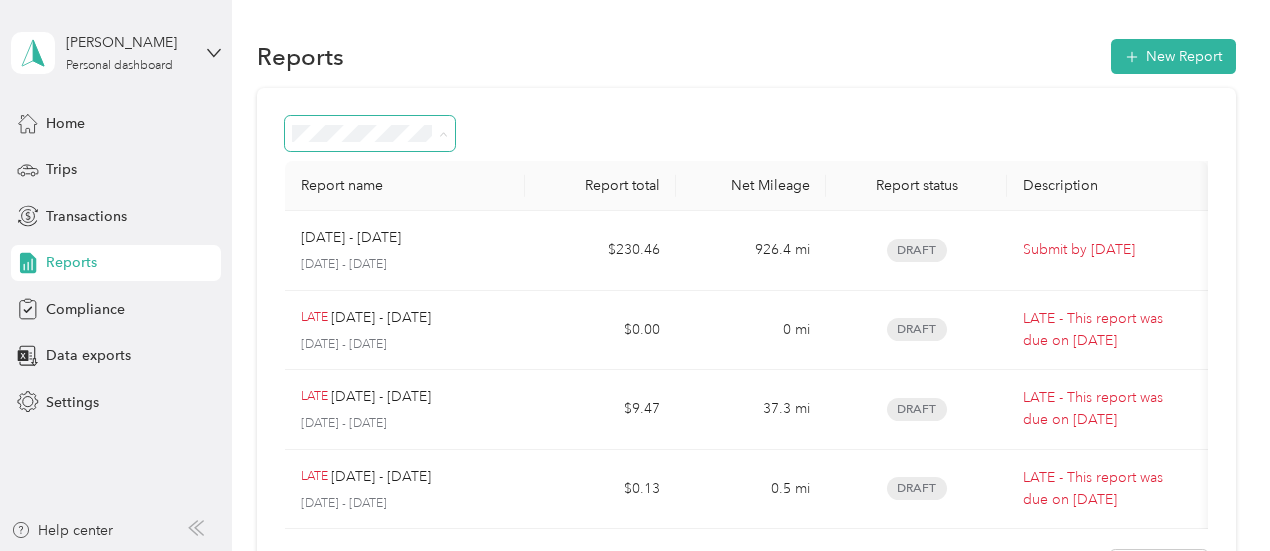 click on "Needs approval" at bounding box center [370, 240] 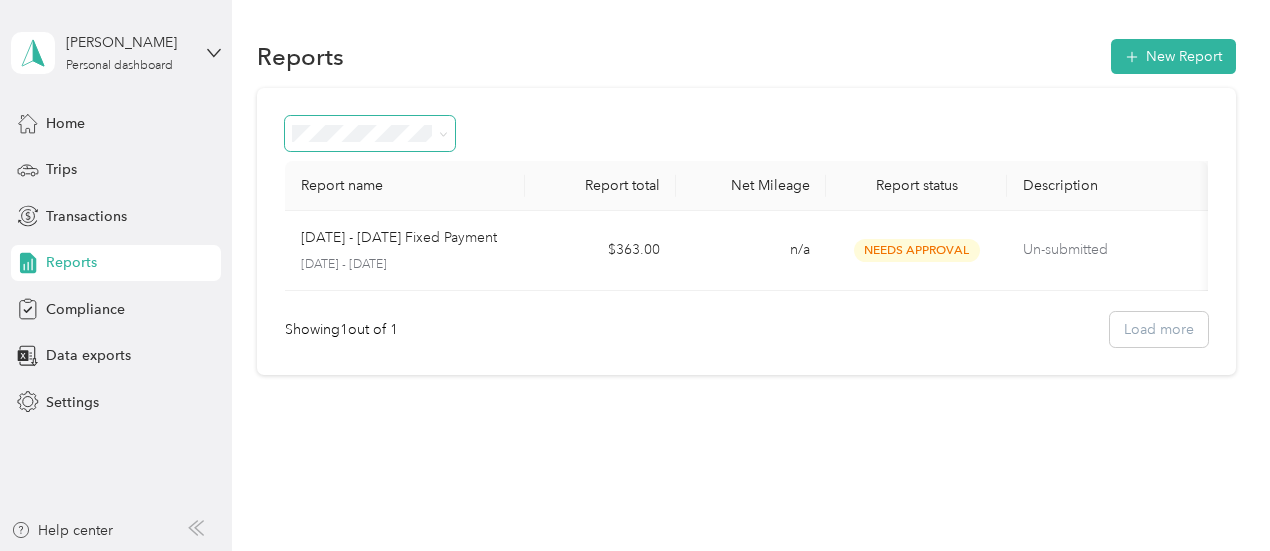 click at bounding box center (370, 133) 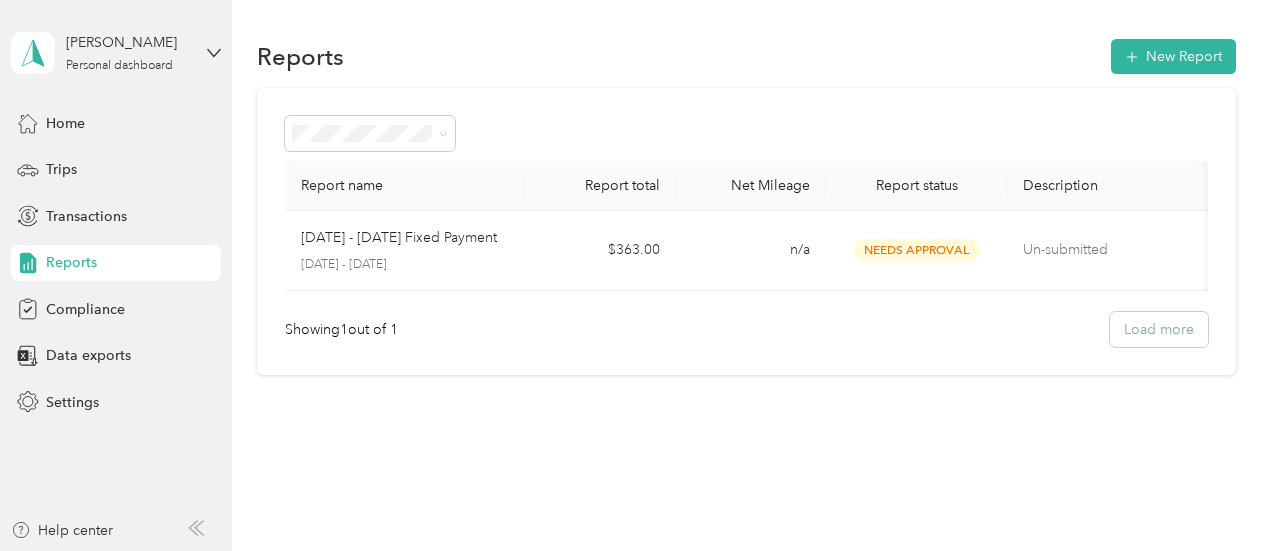 click 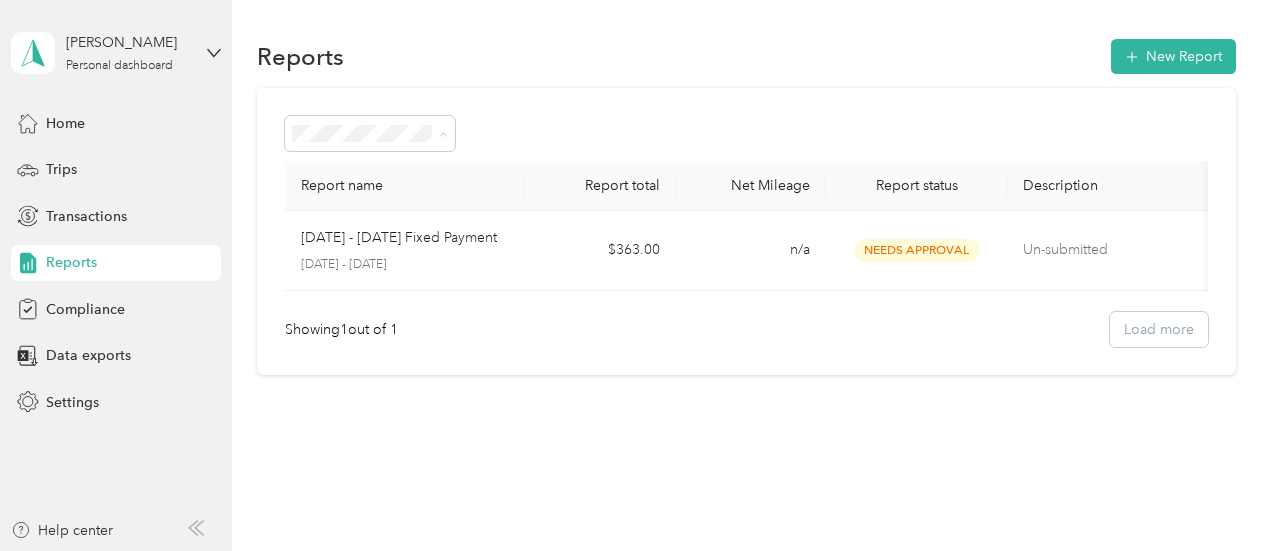 click on "All Reports Draft Needs approval Needs payment Approved Rejected Paid" at bounding box center [370, 275] 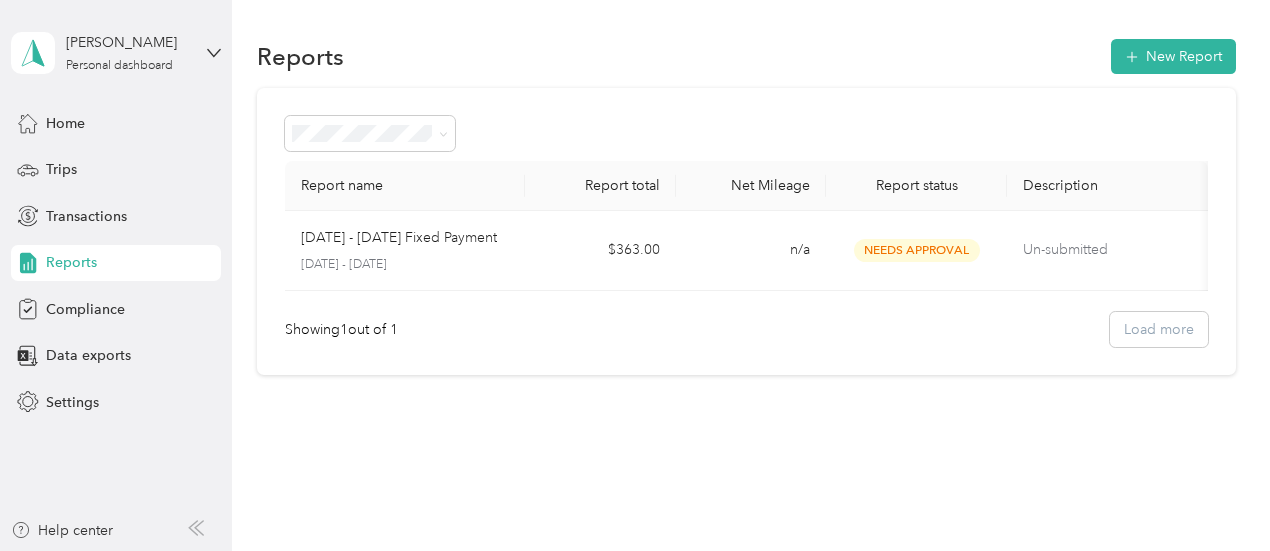 click 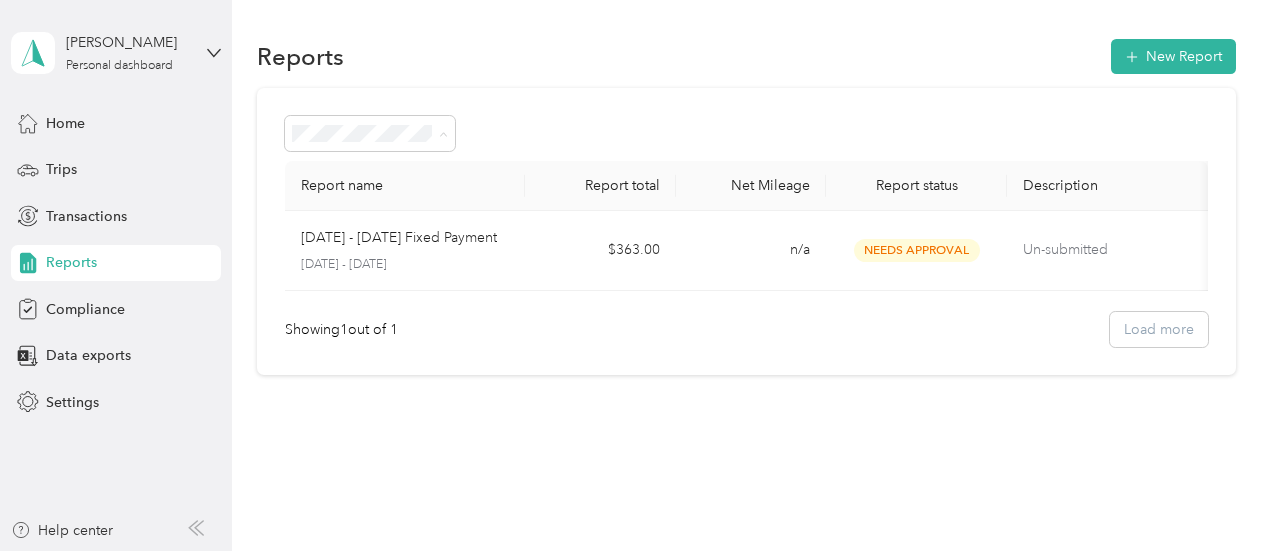 click on "All Reports Draft Needs approval Needs payment Approved Rejected Paid" at bounding box center [370, 275] 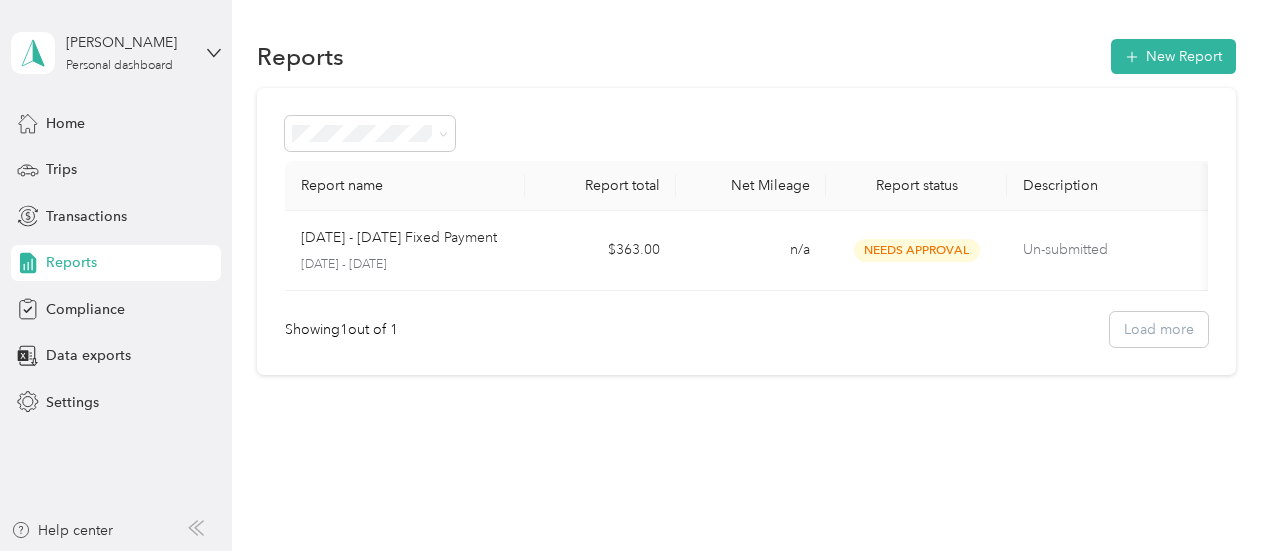 click 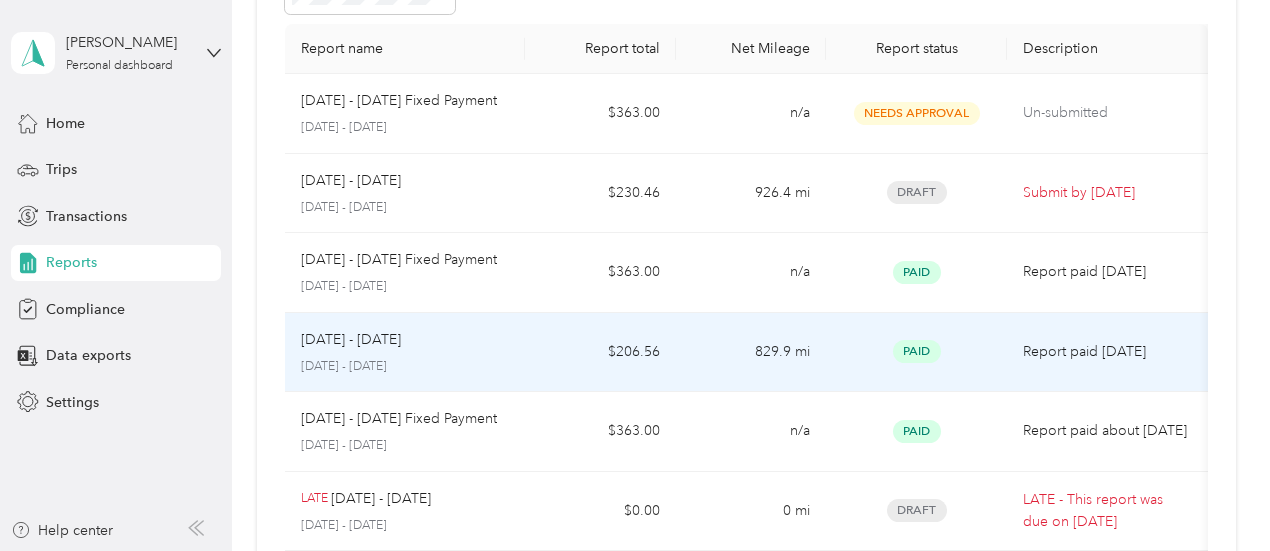 scroll, scrollTop: 0, scrollLeft: 0, axis: both 